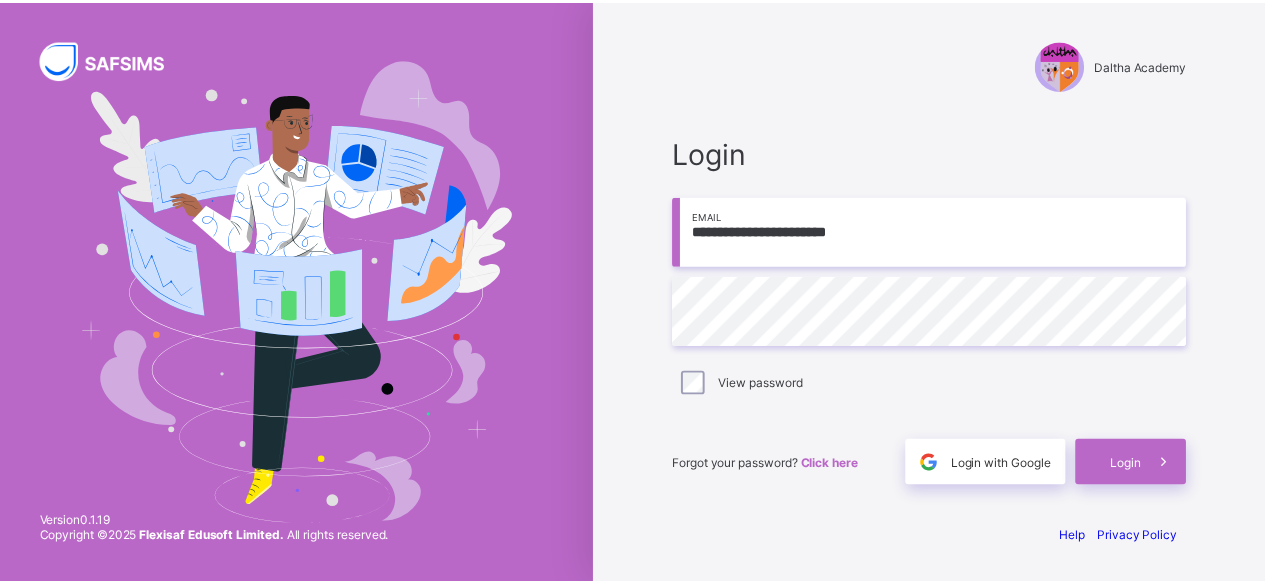 scroll, scrollTop: 0, scrollLeft: 0, axis: both 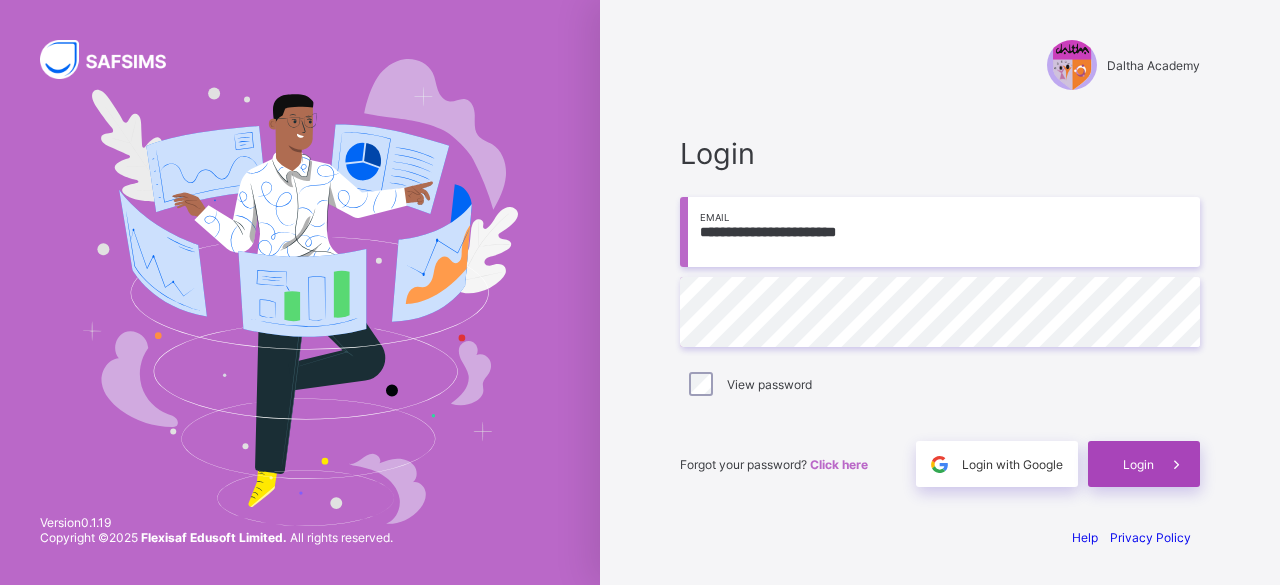click on "Login" at bounding box center (1138, 464) 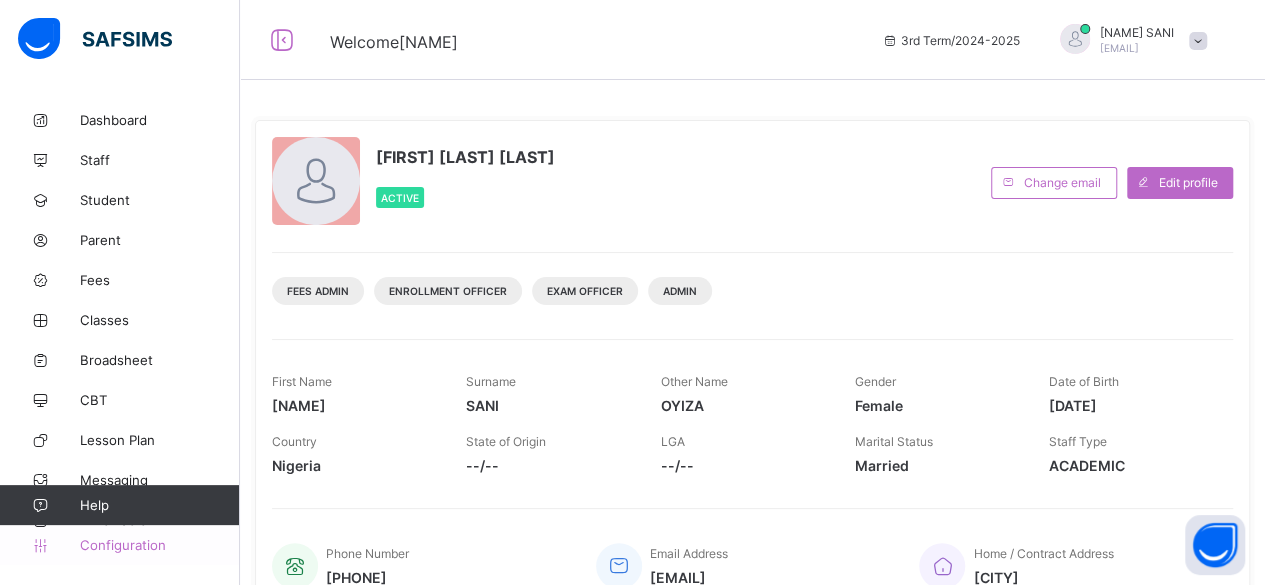 click on "Configuration" at bounding box center (159, 545) 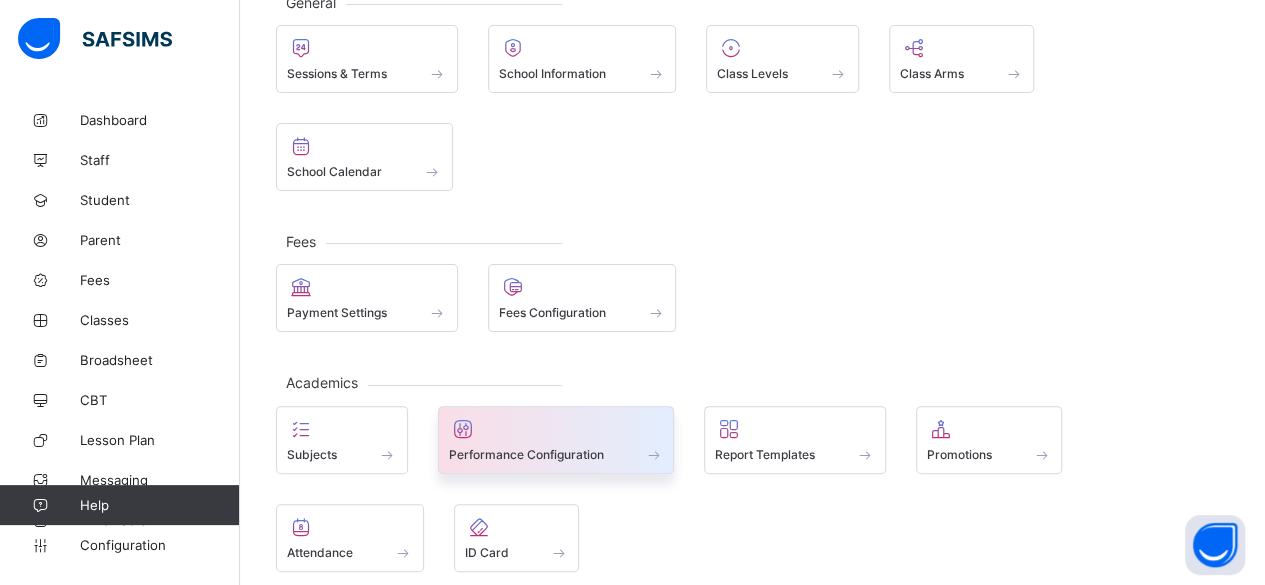 scroll, scrollTop: 0, scrollLeft: 0, axis: both 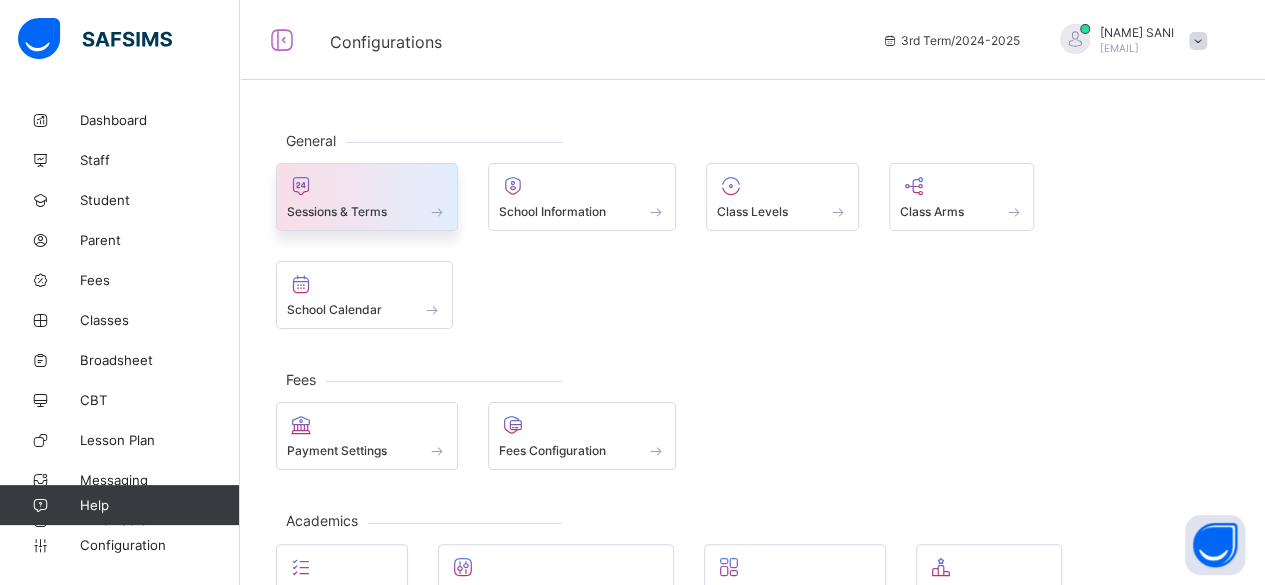 click at bounding box center (367, 200) 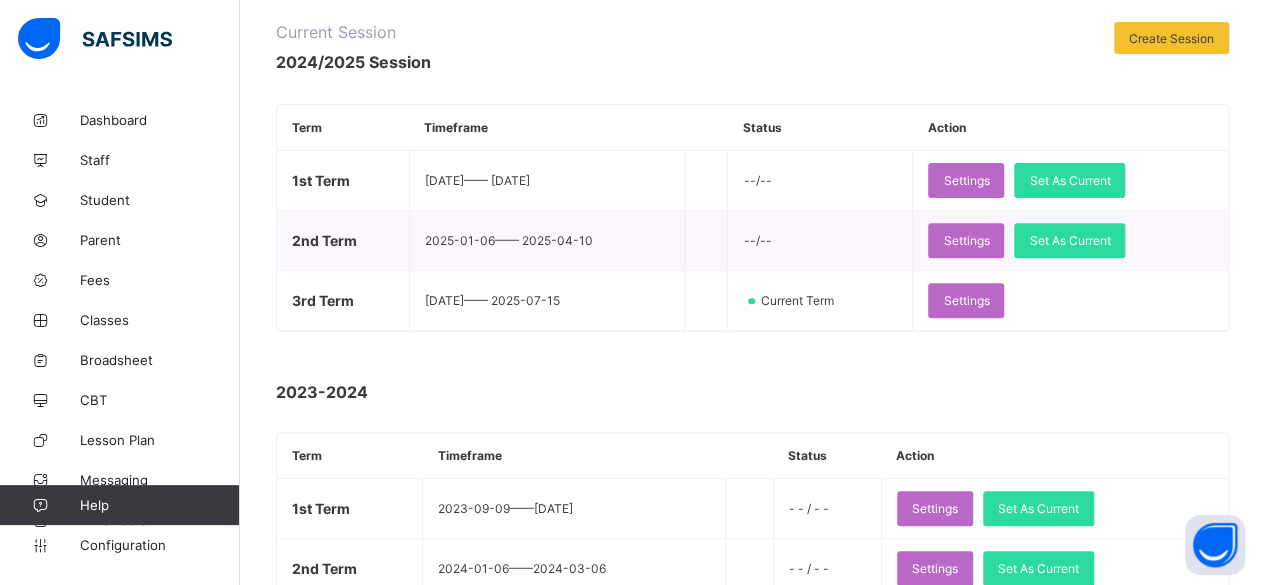 scroll, scrollTop: 258, scrollLeft: 0, axis: vertical 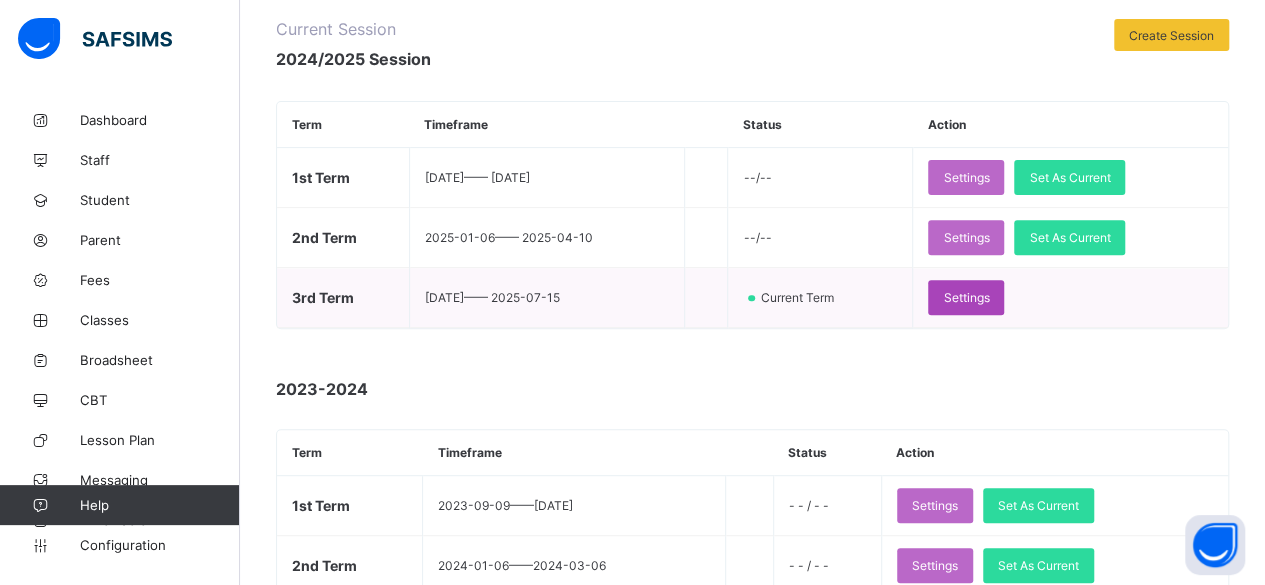 click on "Settings" at bounding box center (966, 297) 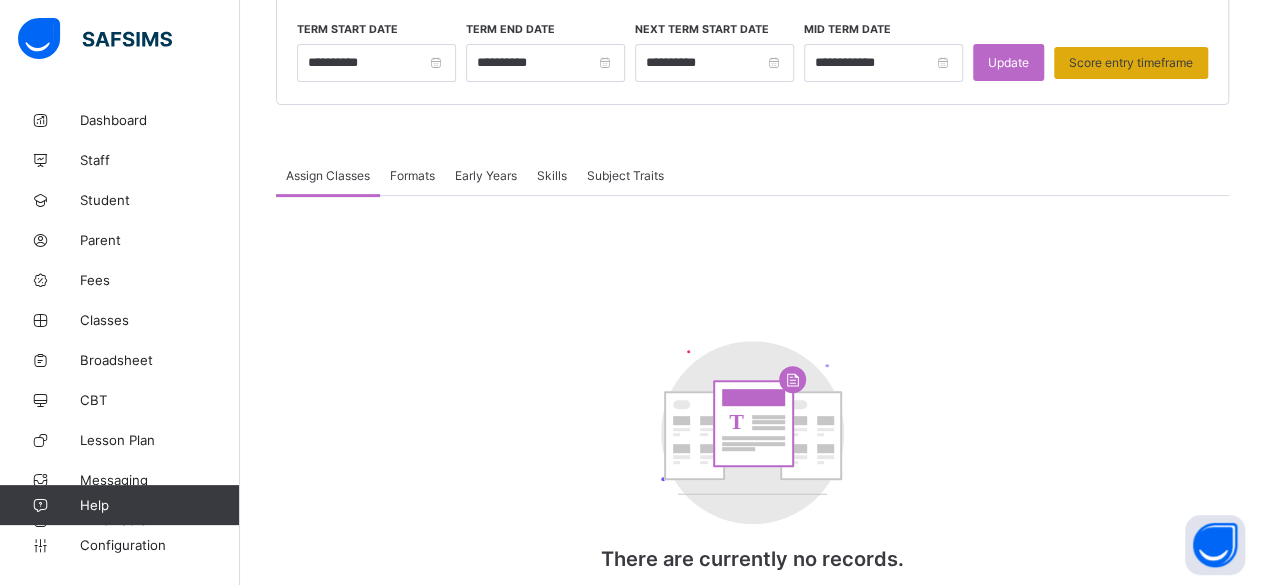 click on "Score entry timeframe" at bounding box center [1131, 62] 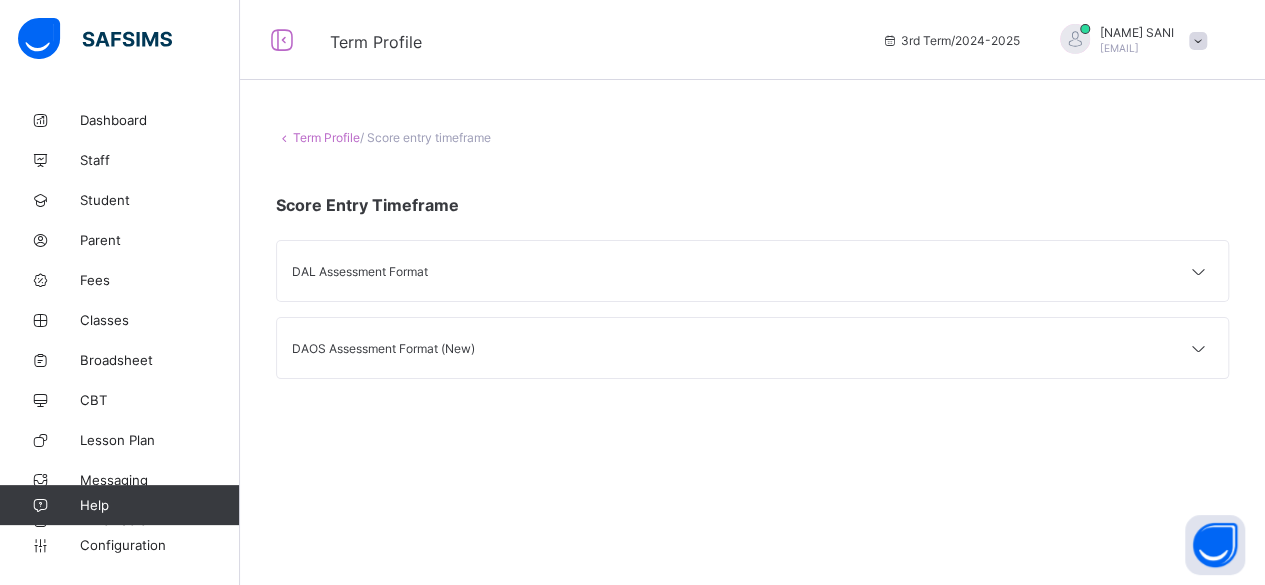 scroll, scrollTop: 0, scrollLeft: 0, axis: both 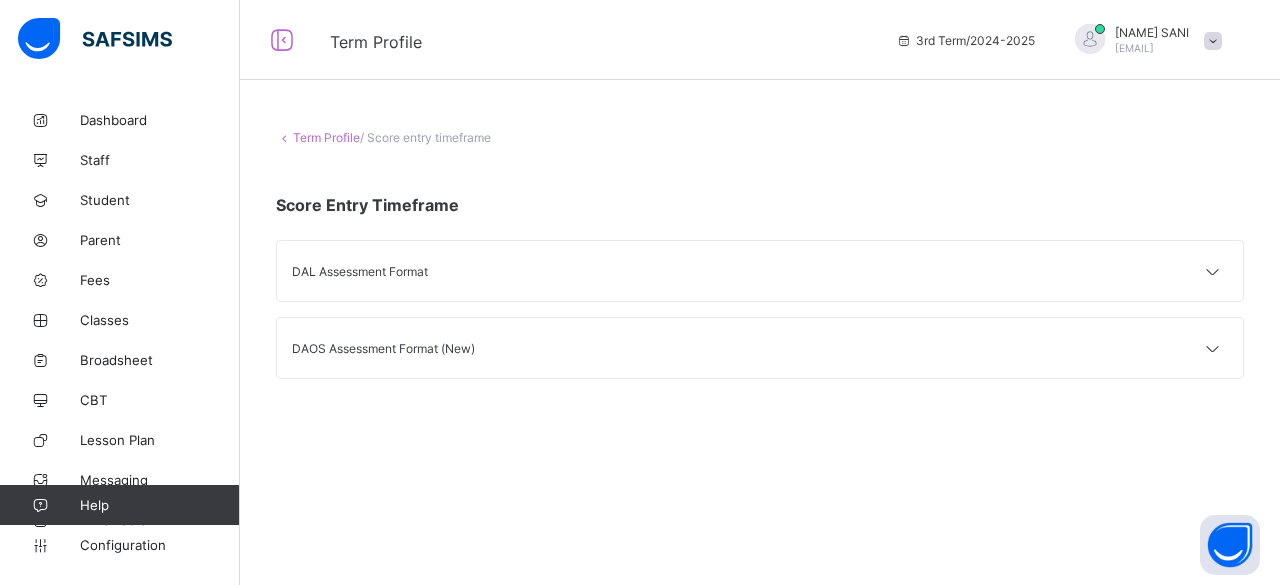 click on "DAOS Assessment Format (New)" at bounding box center [526, 348] 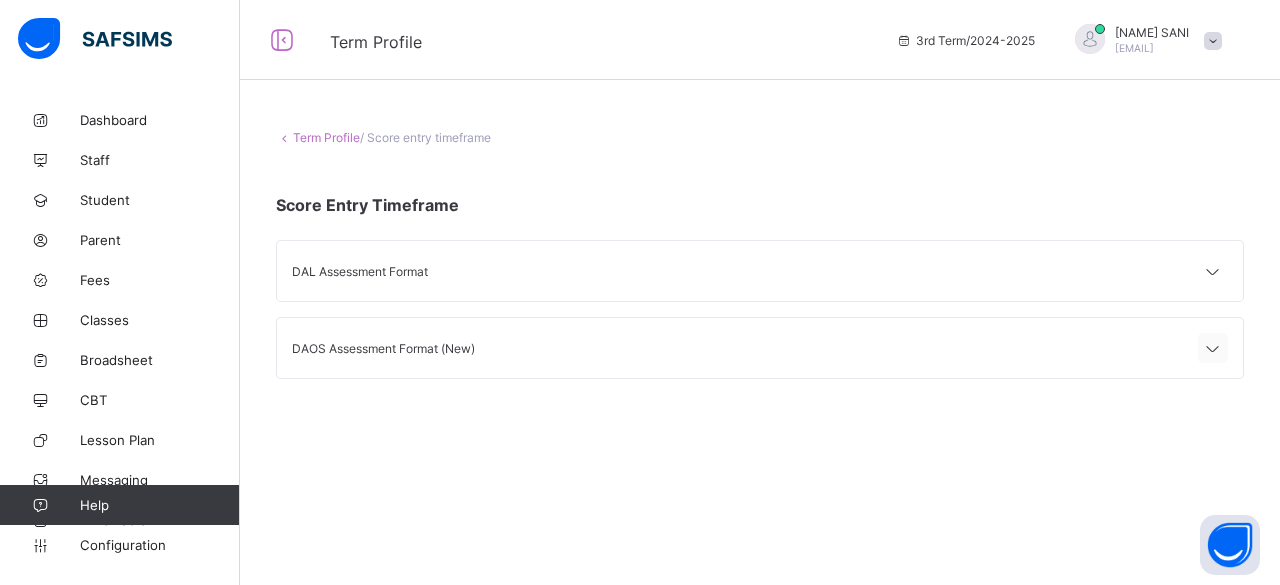 click at bounding box center (1213, 349) 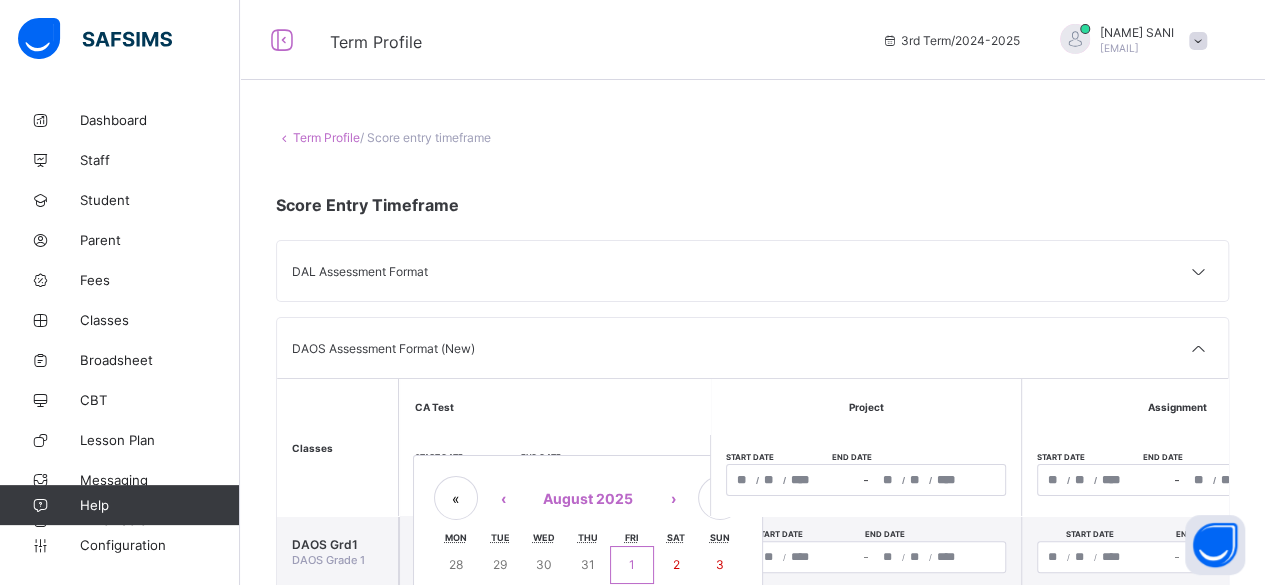 click on "/ / – / / « ‹ August 2025 › » Mon Tue Wed Thu Fri Sat Sun 28 29 30 31 1 2 3 4 5 6 7 8 9 10 11 12 13 14 15 16 17 18 19 20 21 22 23 24 25 26 27 28 29 30 31" at bounding box center (555, 480) 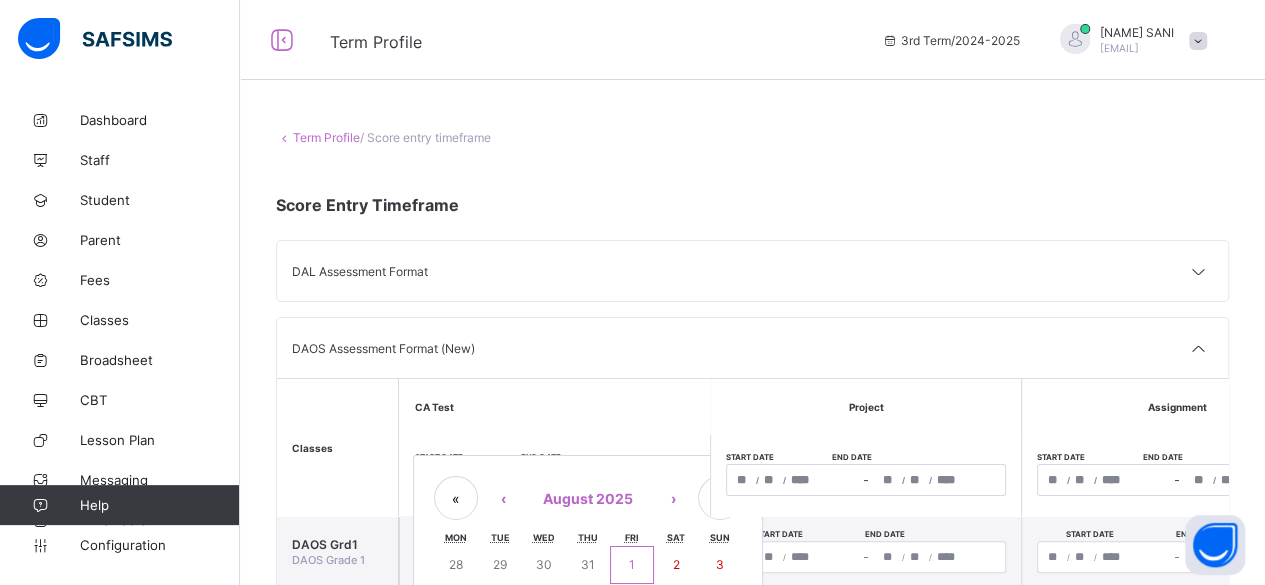 scroll, scrollTop: 139, scrollLeft: 0, axis: vertical 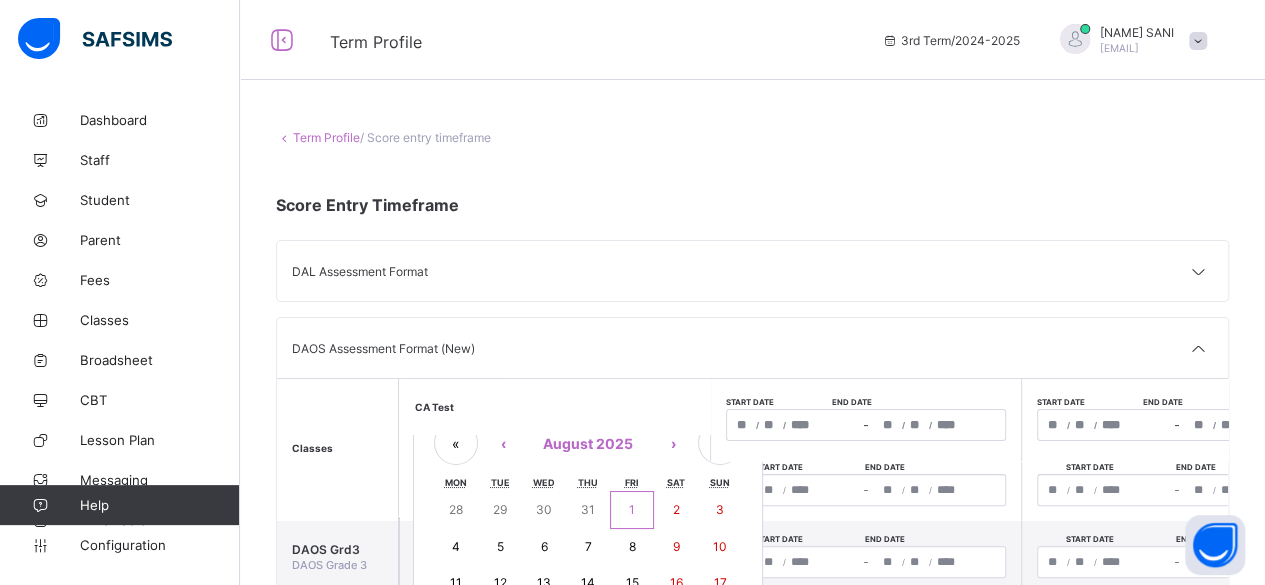 drag, startPoint x: 643, startPoint y: 496, endPoint x: 655, endPoint y: 513, distance: 20.808653 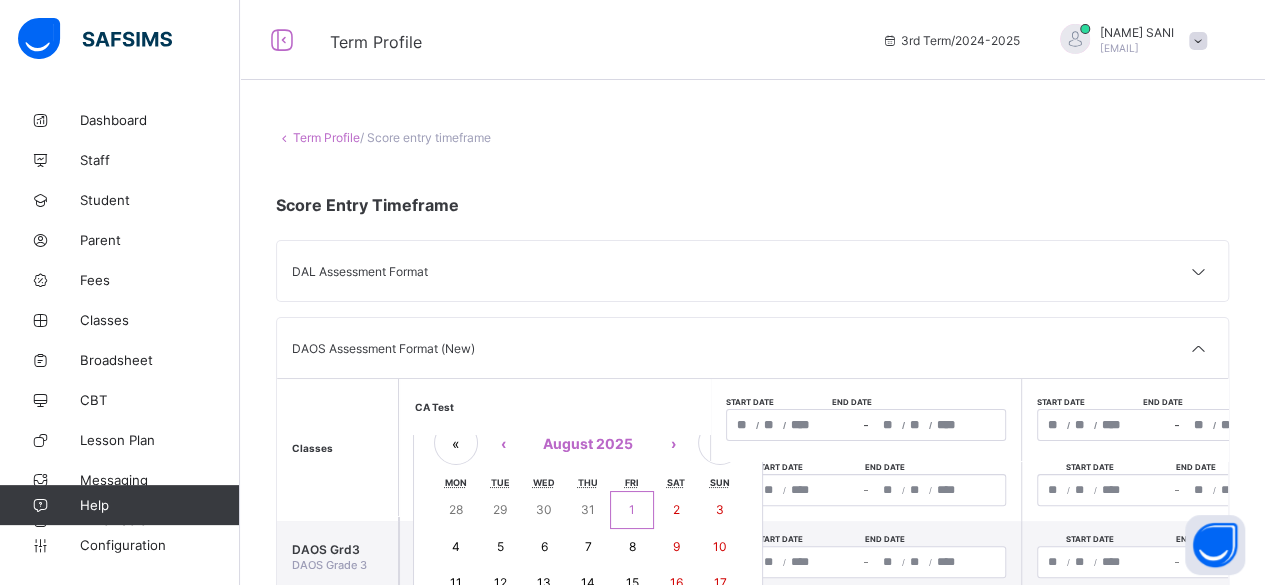 click on "28 29 30 31 1 2 3 4 5 6 7 8 9 10 11 12 13 14 15 16 17 18 19 20 21 22 23 24 25 26 27 28 29 30 31" at bounding box center [588, 582] 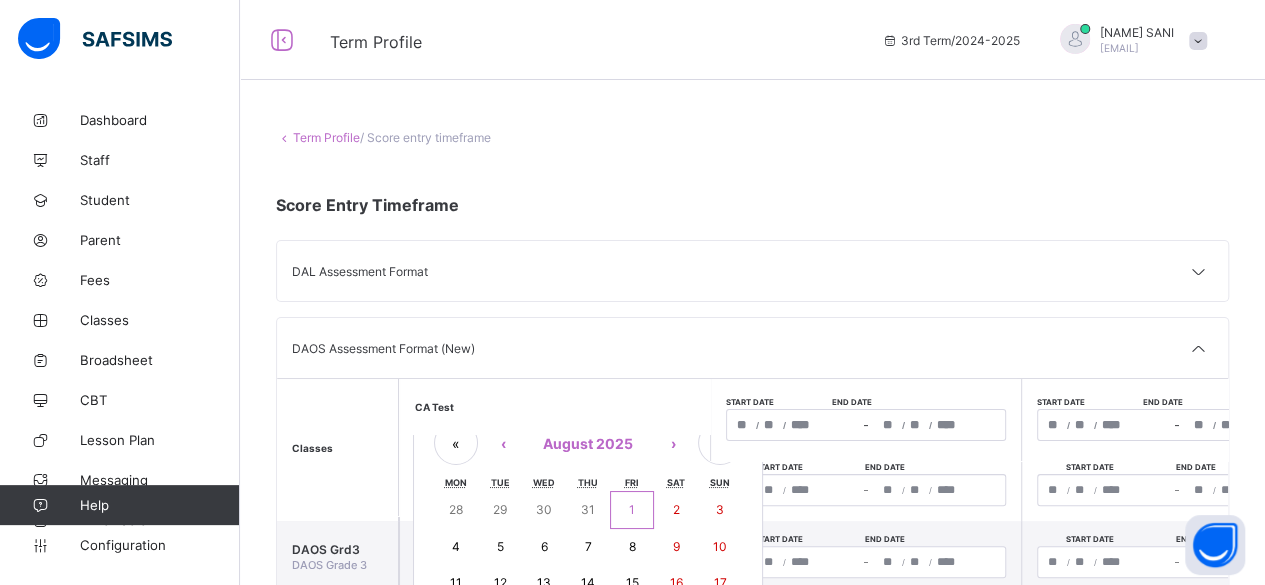 drag, startPoint x: 655, startPoint y: 513, endPoint x: 714, endPoint y: 510, distance: 59.07622 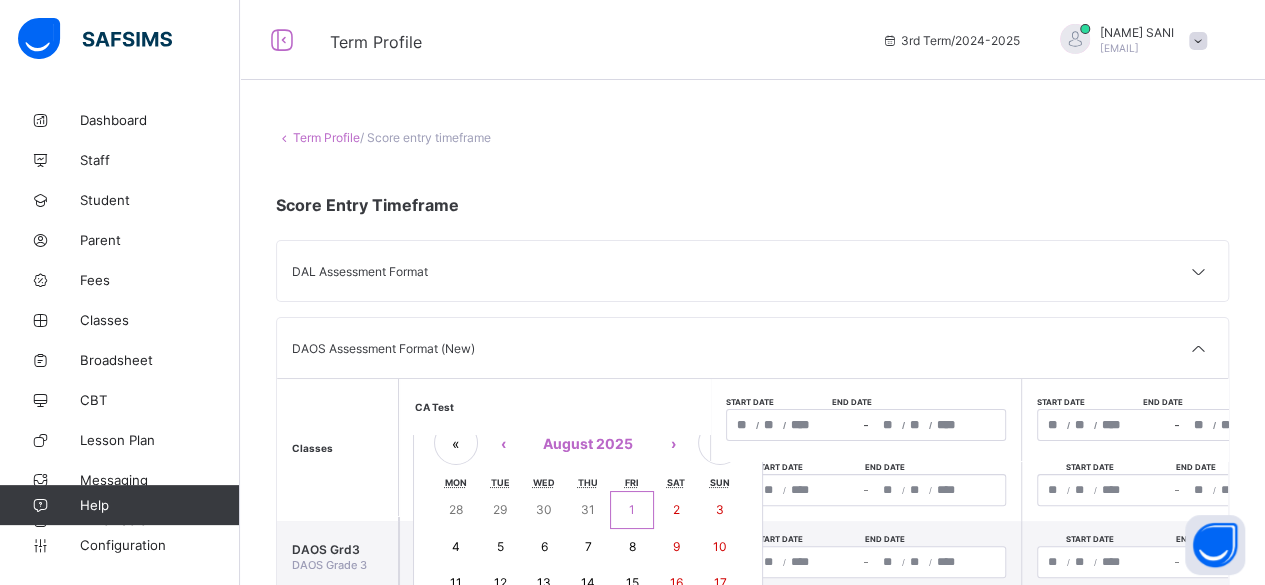 click on "28 29 30 31 1 2 3 4 5 6 7 8 9 10 11 12 13 14 15 16 17 18 19 20 21 22 23 24 25 26 27 28 29 30 31" at bounding box center (588, 582) 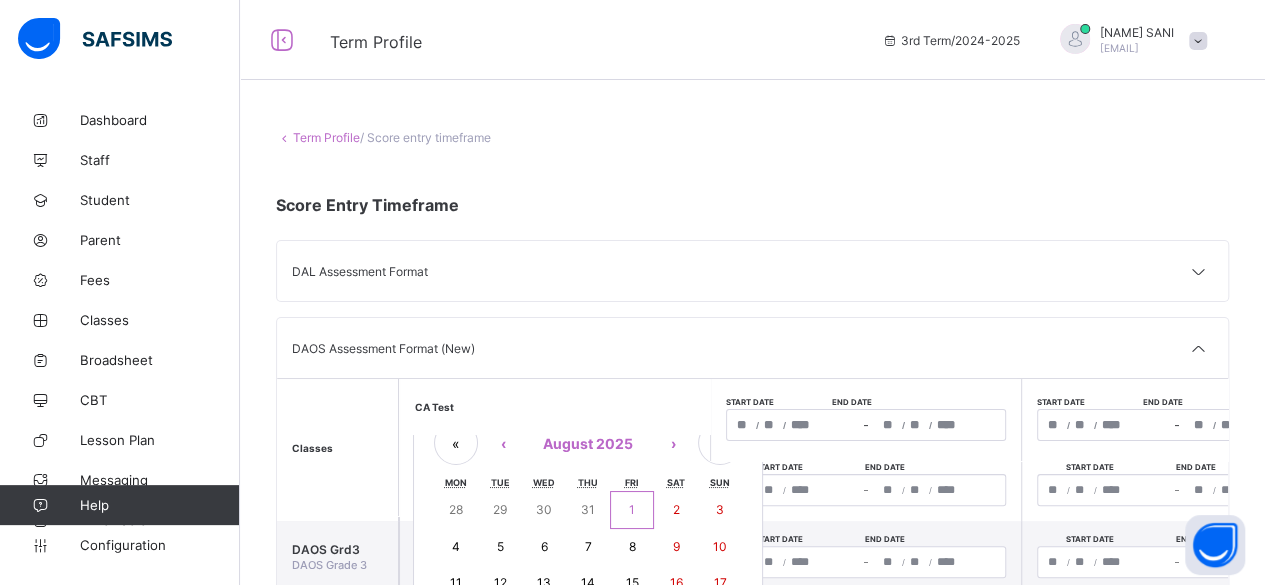 drag, startPoint x: 640, startPoint y: 511, endPoint x: 716, endPoint y: 511, distance: 76 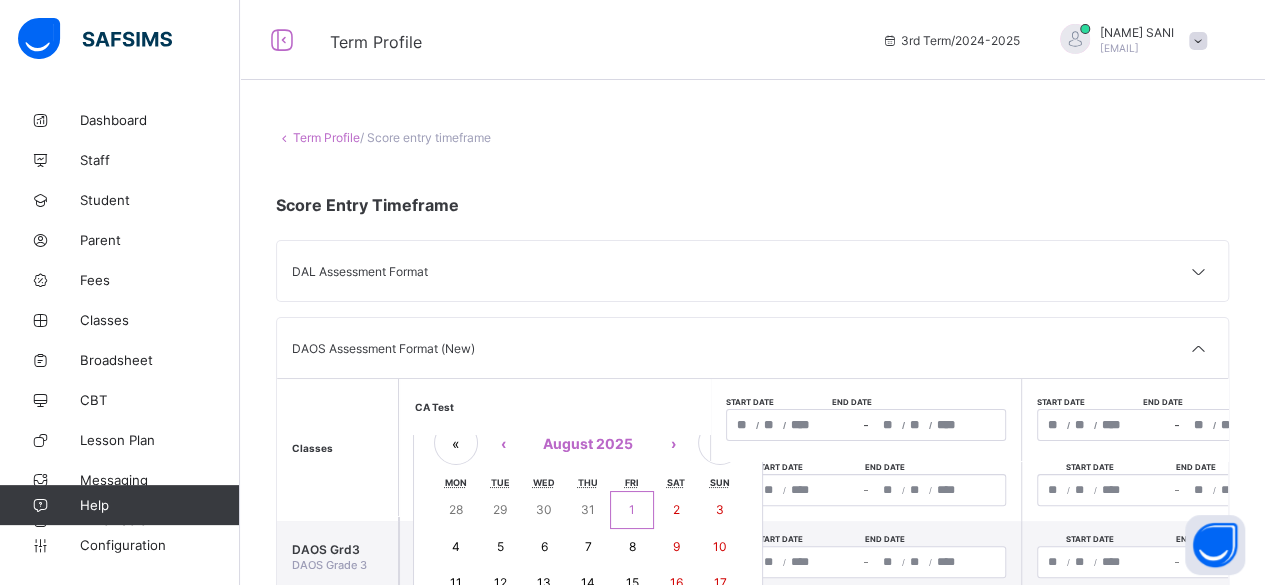 click on "28 29 30 31 1 2 3 4 5 6 7 8 9 10 11 12 13 14 15 16 17 18 19 20 21 22 23 24 25 26 27 28 29 30 31" at bounding box center (588, 582) 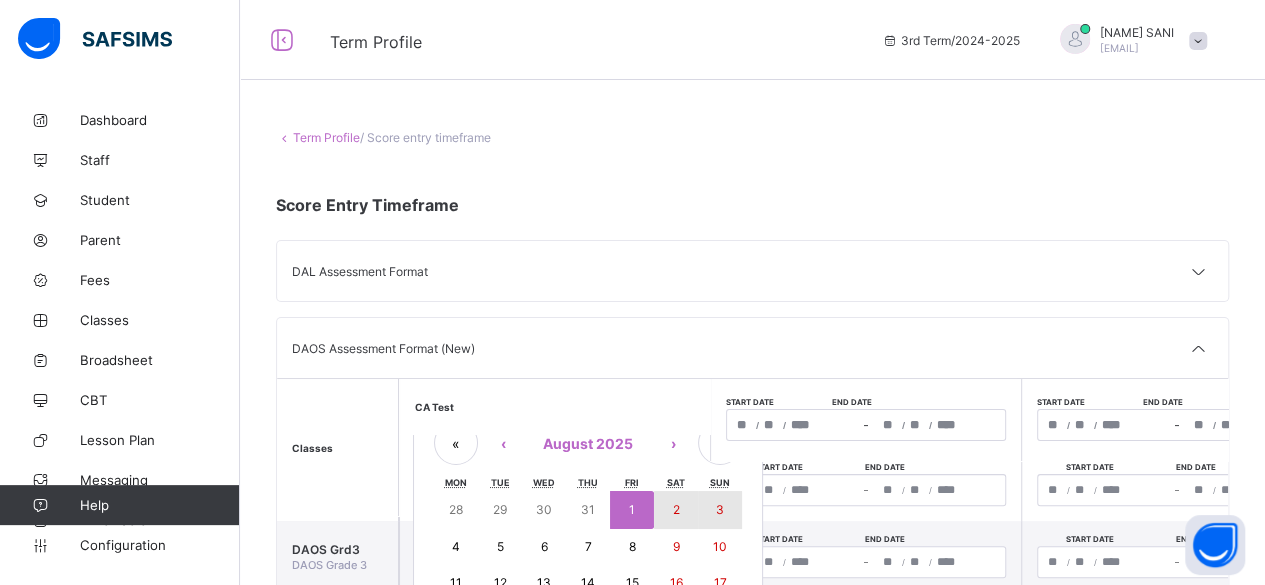drag, startPoint x: 647, startPoint y: 499, endPoint x: 712, endPoint y: 507, distance: 65.490456 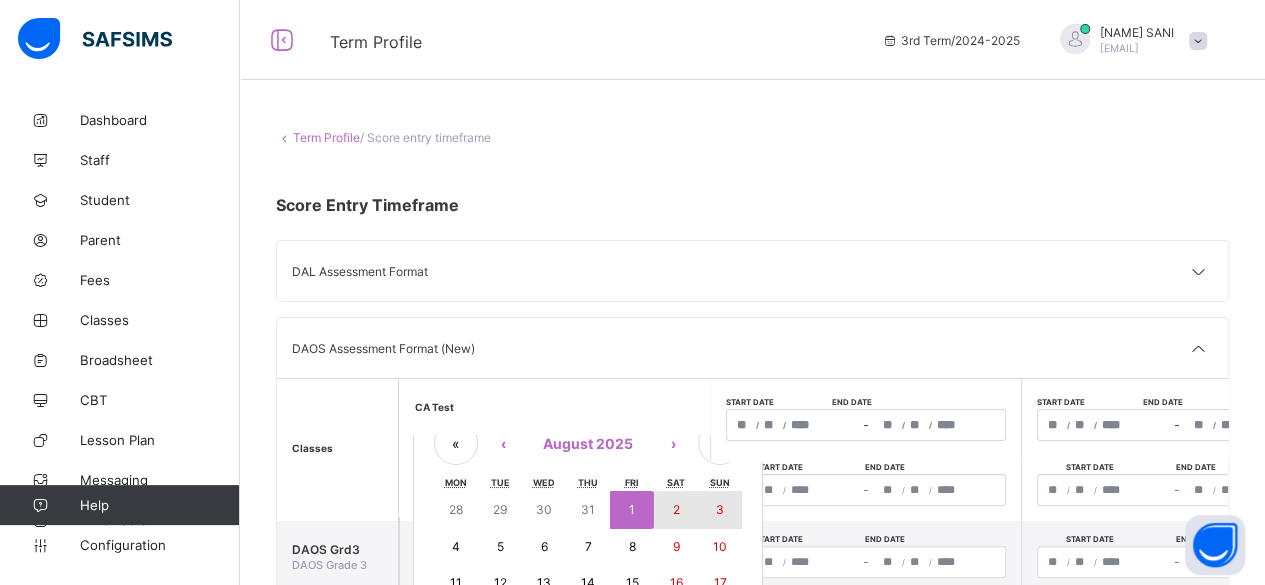 click on "28 29 30 31 1 2 3 4 5 6 7 8 9 10 11 12 13 14 15 16 17 18 19 20 21 22 23 24 25 26 27 28 29 30 31" at bounding box center (588, 582) 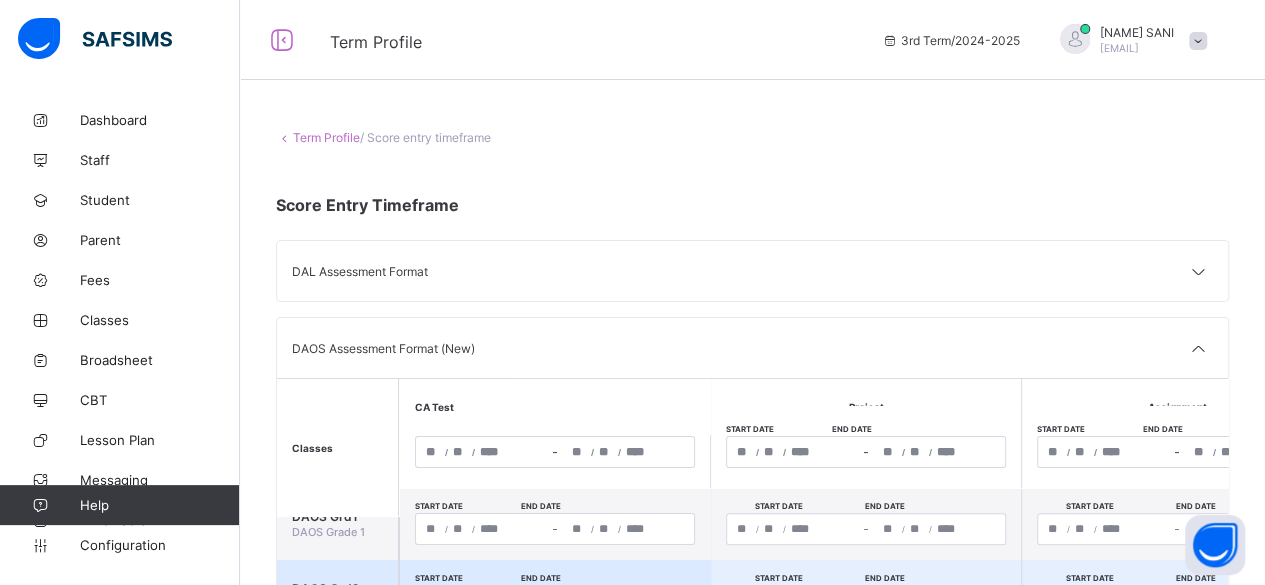 scroll, scrollTop: 0, scrollLeft: 0, axis: both 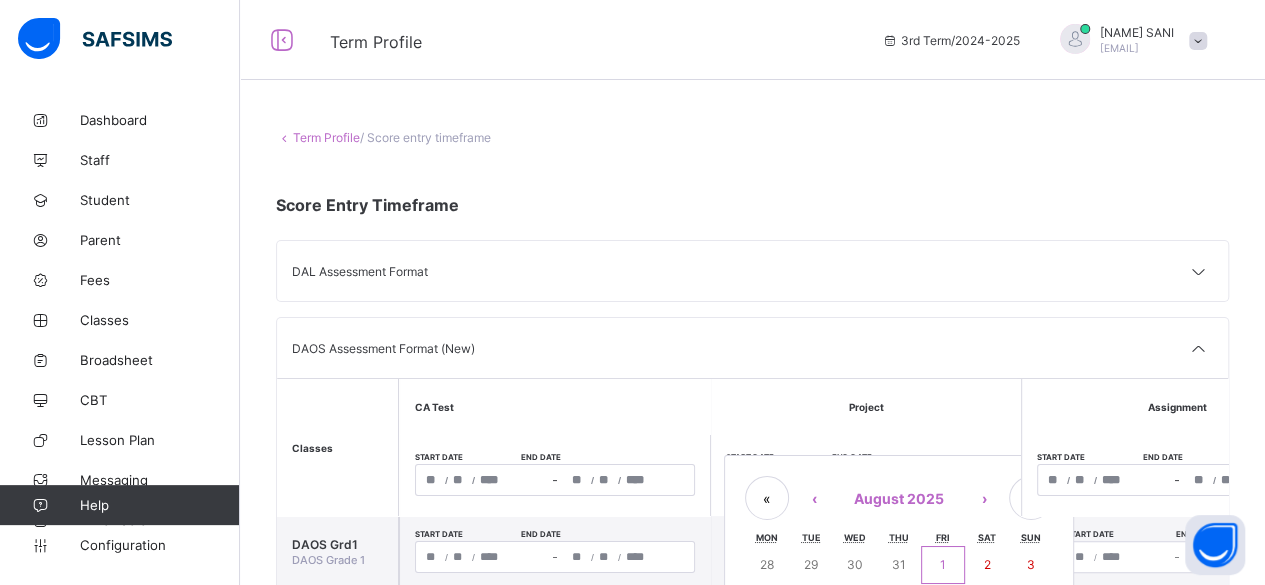 click on "/ / – / / « ‹ August 2025 › » Mon Tue Wed Thu Fri Sat Sun 28 29 30 31 1 2 3 4 5 6 7 8 9 10 11 12 13 14 15 16 17 18 19 20 21 22 23 24 25 26 27 28 29 30 31" at bounding box center (866, 480) 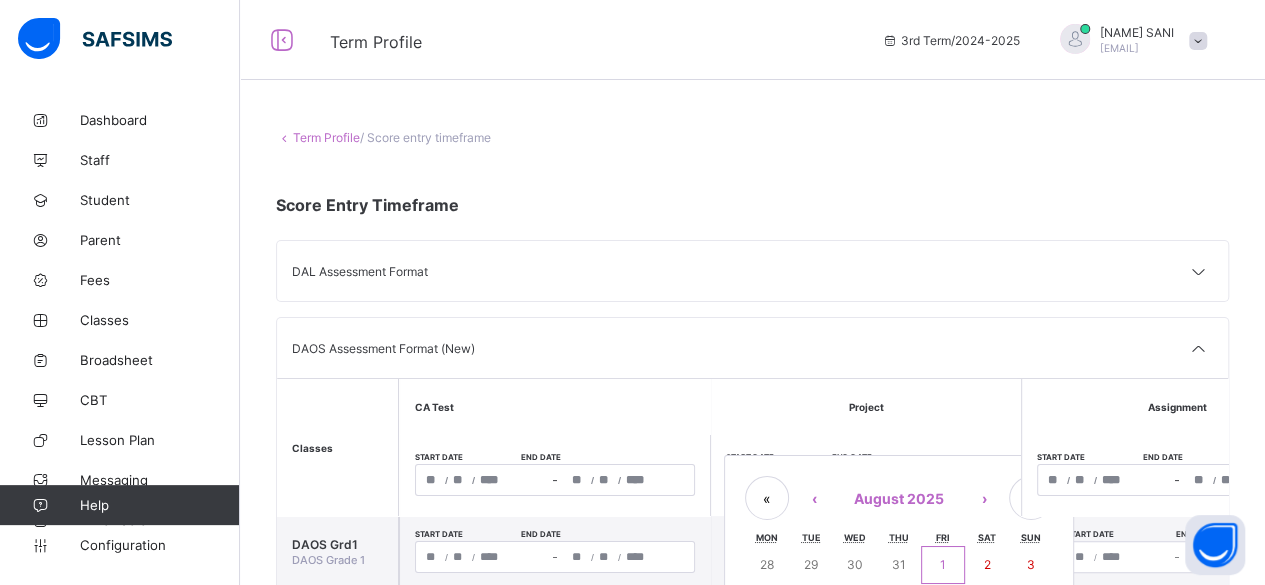 drag, startPoint x: 949, startPoint y: 552, endPoint x: 961, endPoint y: 551, distance: 12.0415945 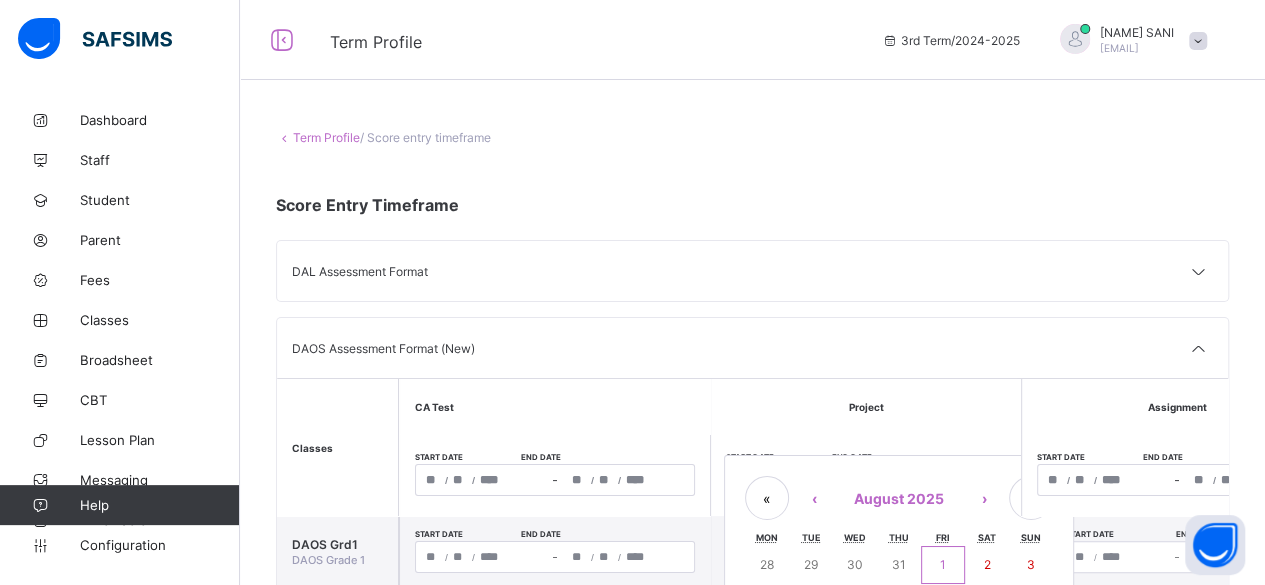 click on "28 29 30 31 1 2 3 4 5 6 7 8 9 10 11 12 13 14 15 16 17 18 19 20 21 22 23 24 25 26 27 28 29 30 31" at bounding box center (899, 637) 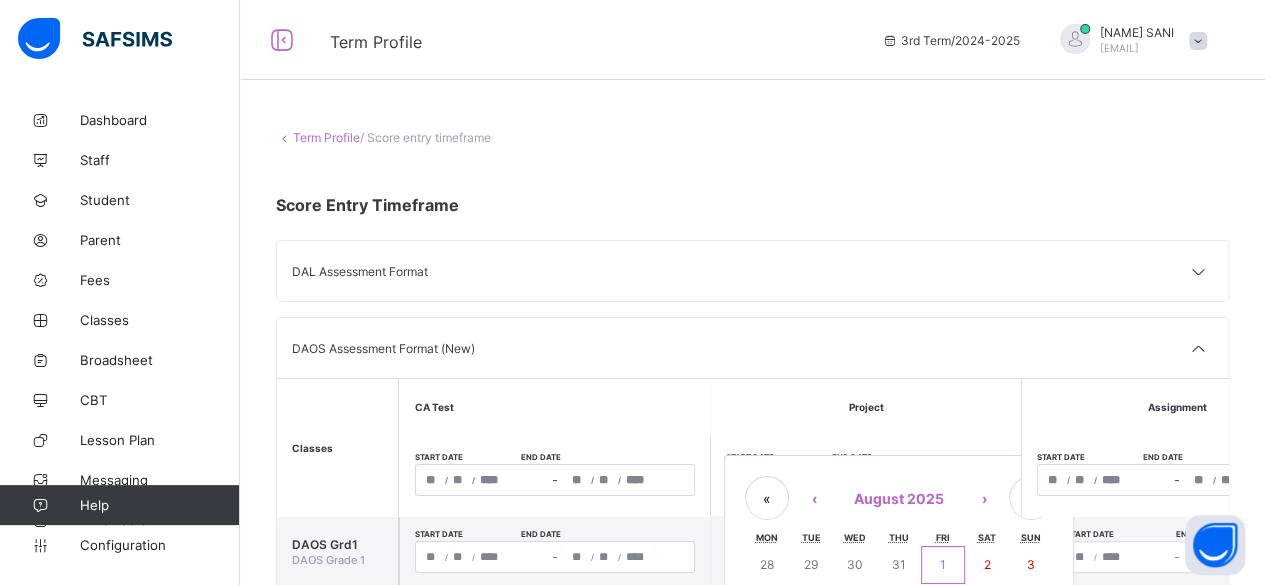 drag, startPoint x: 961, startPoint y: 551, endPoint x: 1024, endPoint y: 551, distance: 63 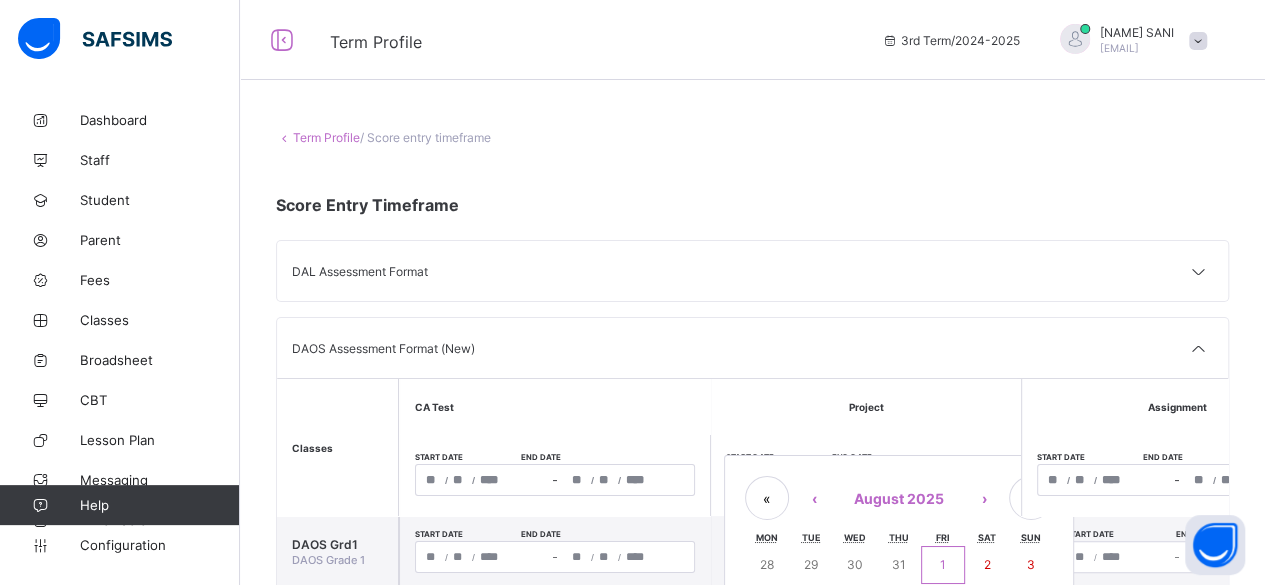 click on "28 29 30 31 1 2 3 4 5 6 7 8 9 10 11 12 13 14 15 16 17 18 19 20 21 22 23 24 25 26 27 28 29 30 31" at bounding box center [899, 637] 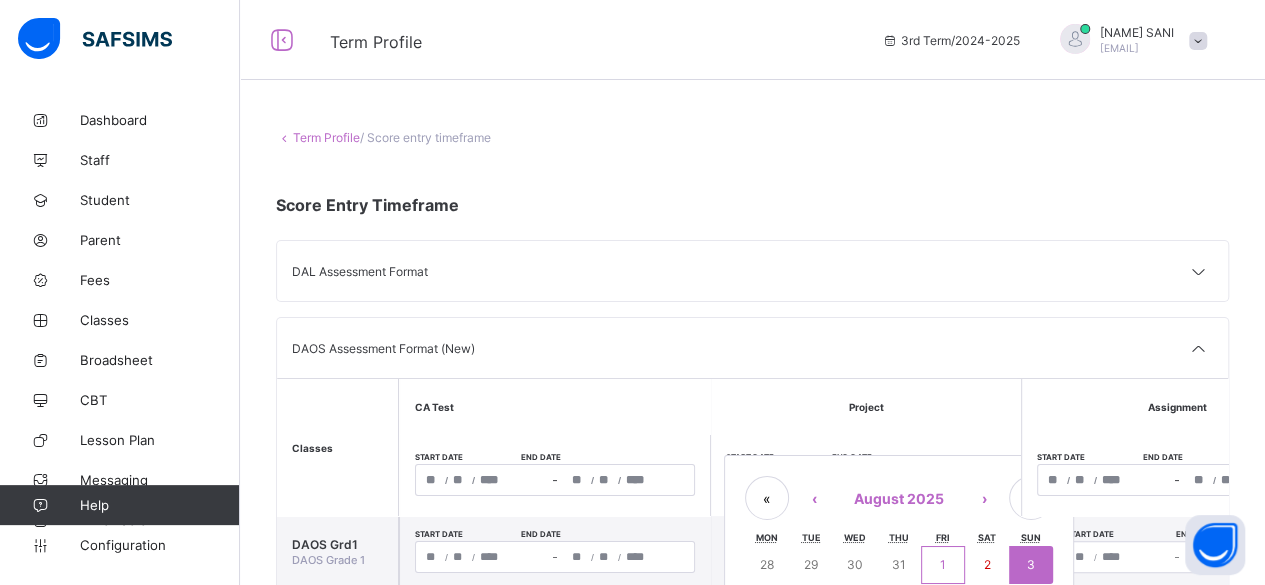 click on "3" at bounding box center (1031, 565) 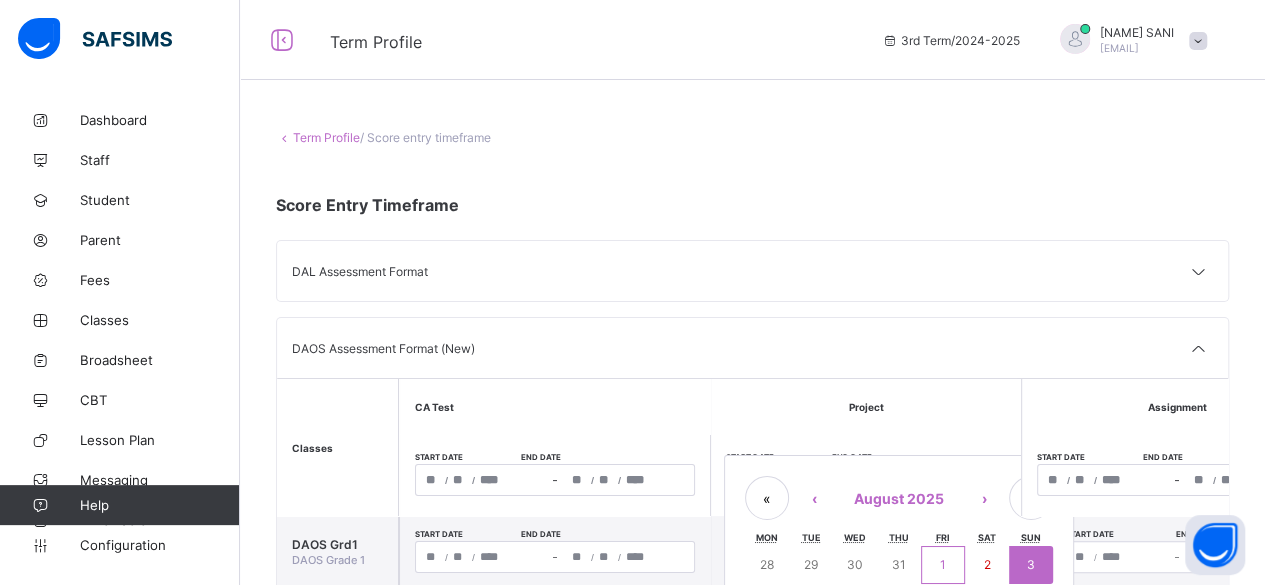 type on "**********" 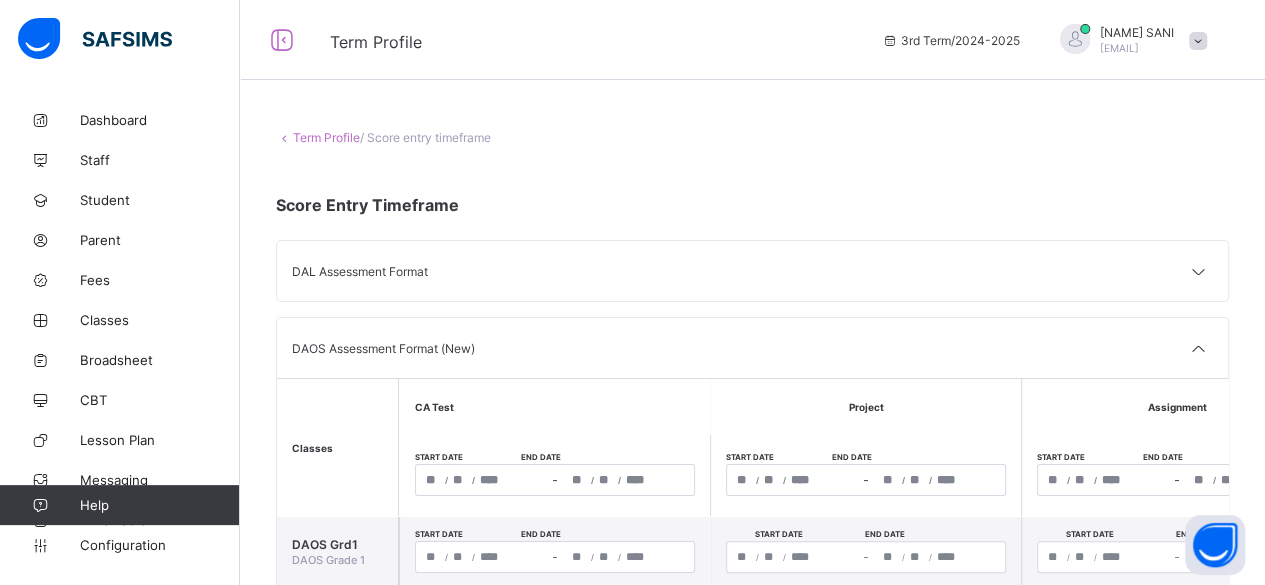click on "**********" at bounding box center (793, 480) 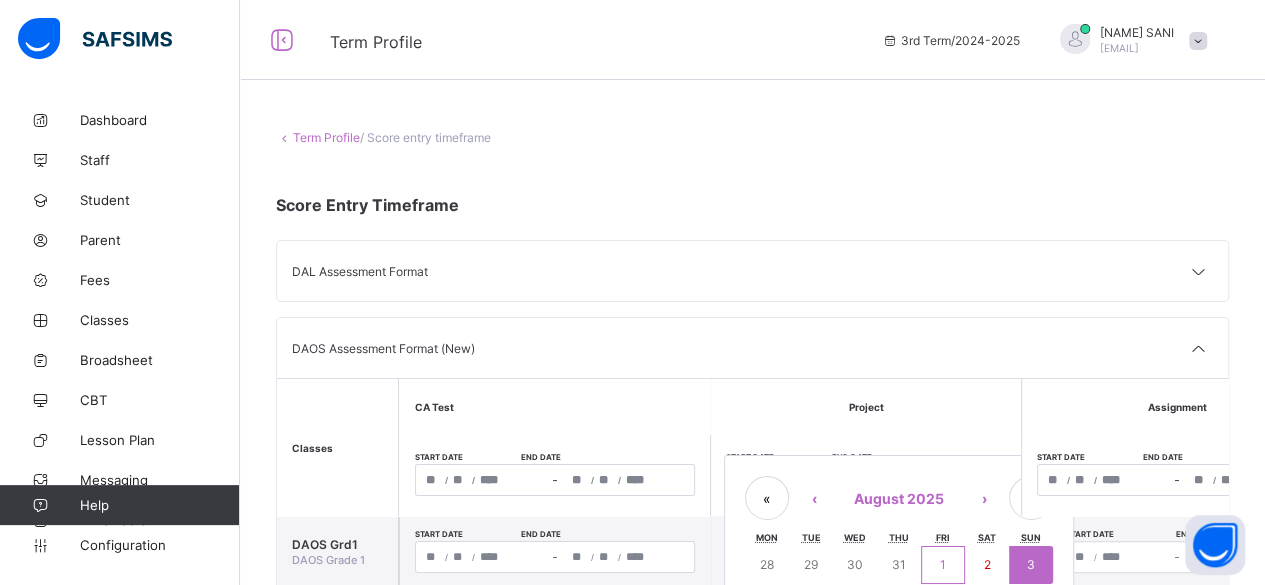 click on "1" at bounding box center (943, 564) 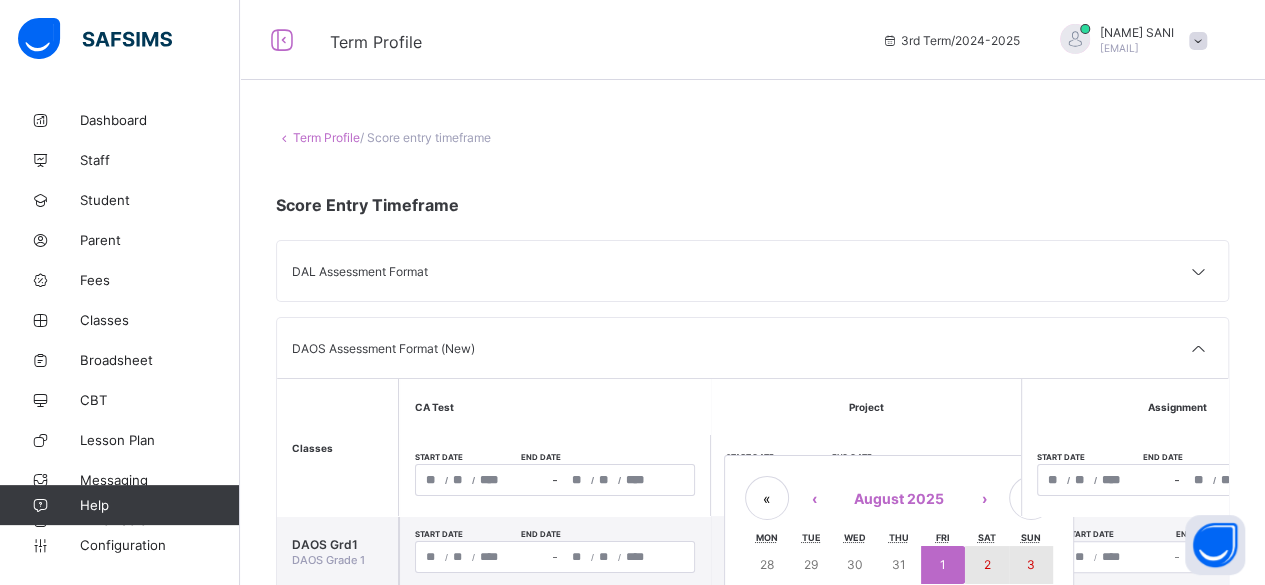 drag, startPoint x: 952, startPoint y: 555, endPoint x: 1034, endPoint y: 557, distance: 82.02438 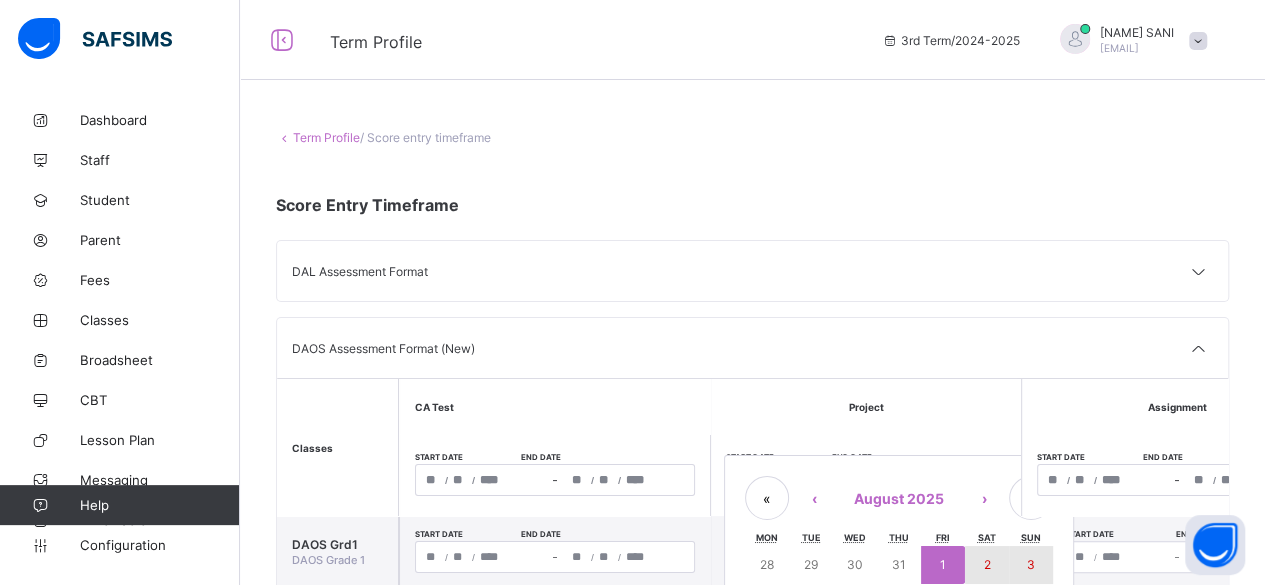 click on "28 29 30 31 1 2 3 4 5 6 7 8 9 10 11 12 13 14 15 16 17 18 19 20 21 22 23 24 25 26 27 28 29 30 31" at bounding box center (899, 637) 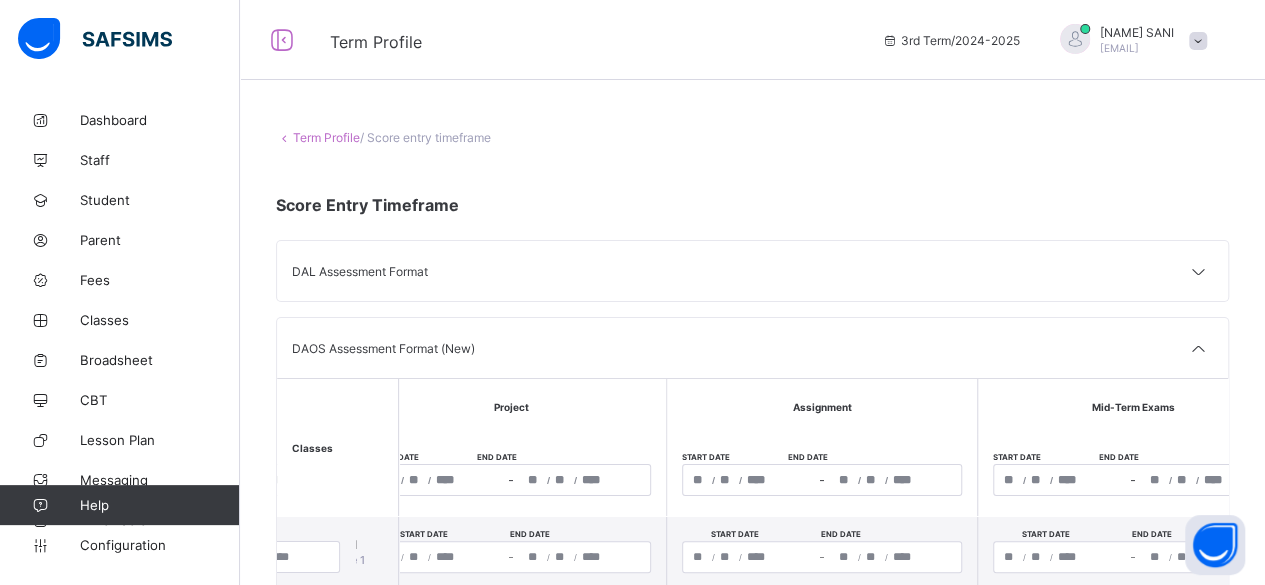 scroll, scrollTop: 0, scrollLeft: 357, axis: horizontal 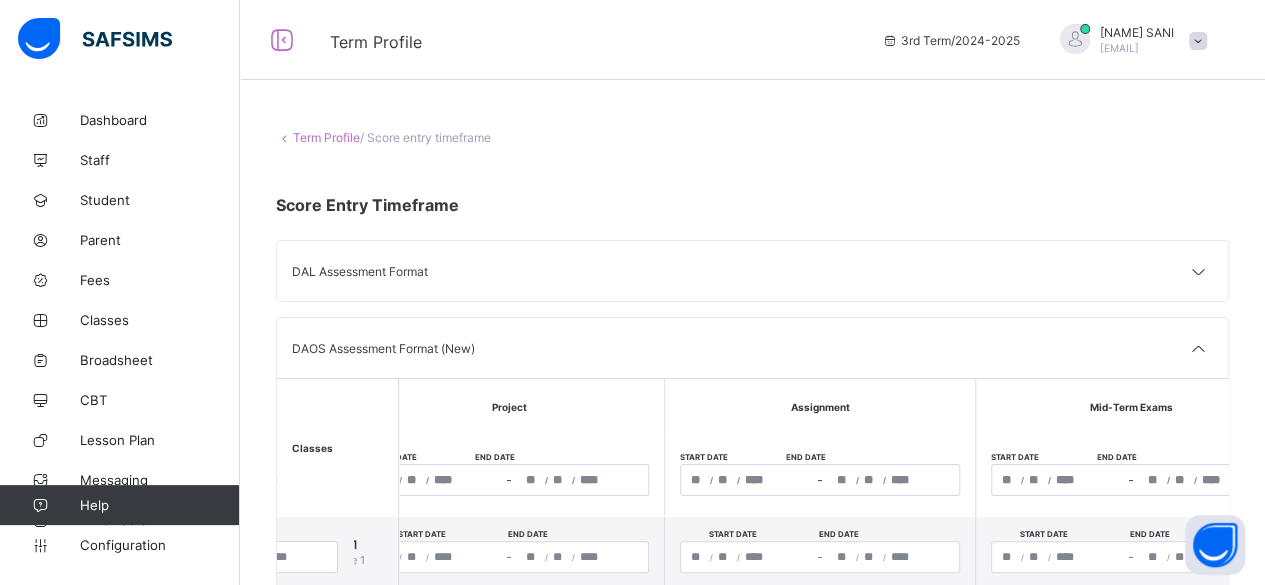 click on "/ /" at bounding box center (747, 480) 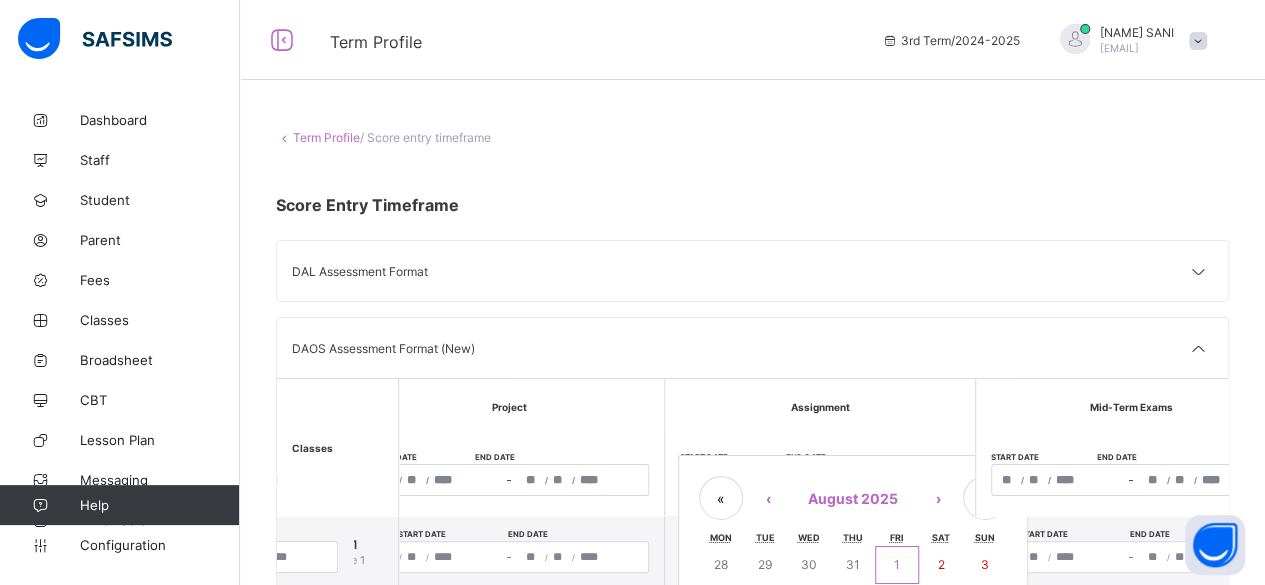 click on "1" at bounding box center [897, 565] 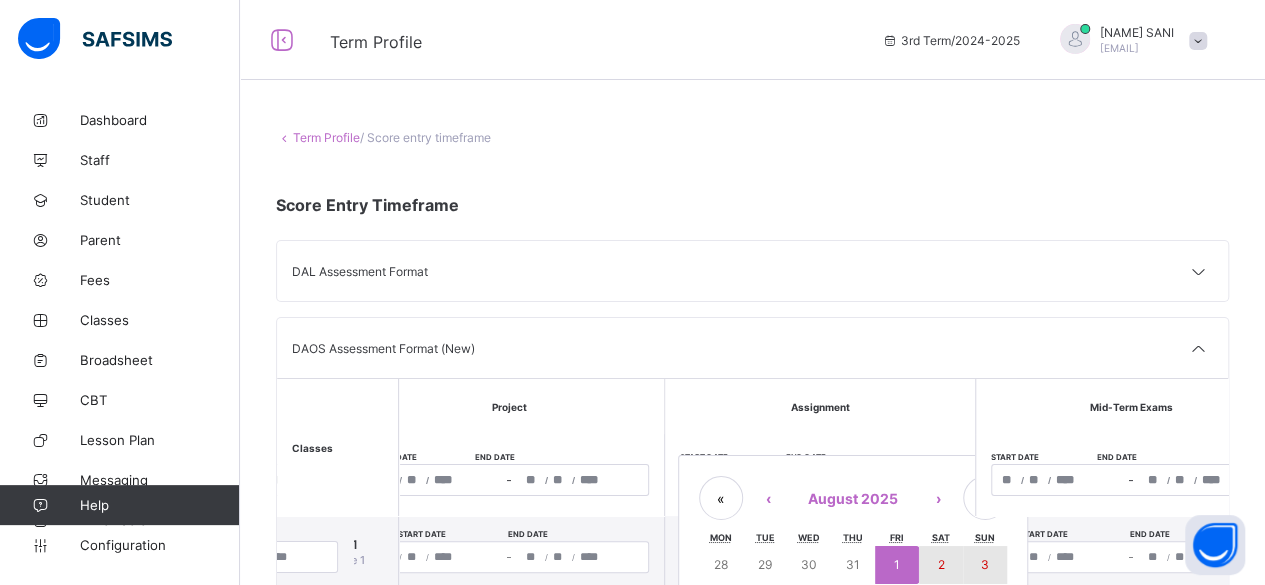 drag, startPoint x: 907, startPoint y: 552, endPoint x: 981, endPoint y: 555, distance: 74.06078 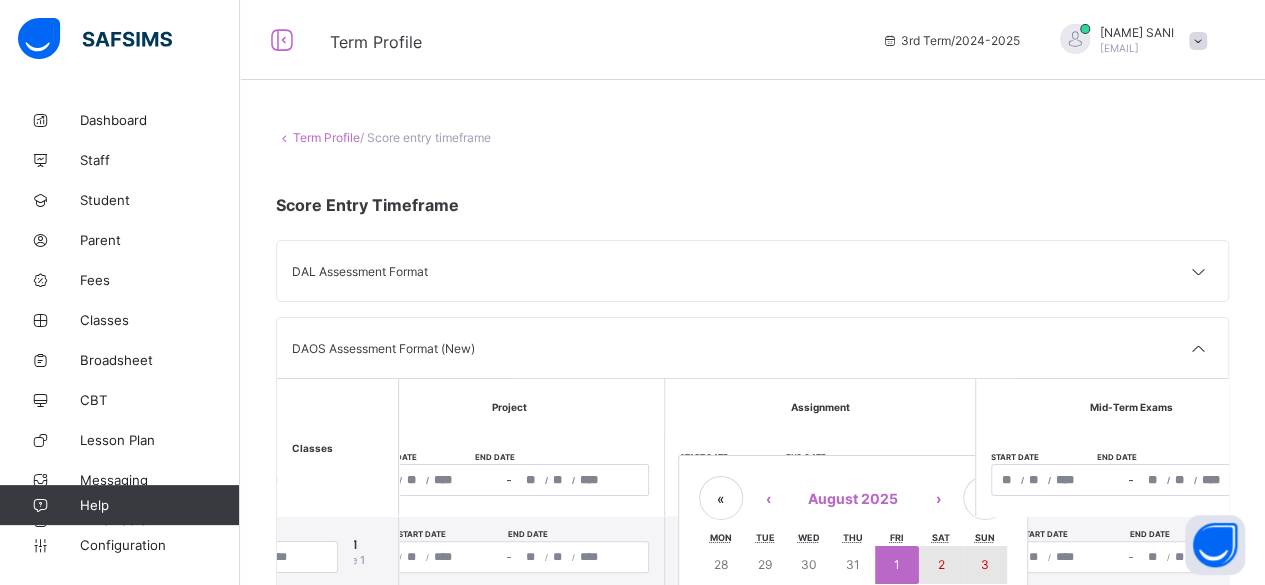 click on "28 29 30 31 1 2 3 4 5 6 7 8 9 10 11 12 13 14 15 16 17 18 19 20 21 22 23 24 25 26 27 28 29 30 31" at bounding box center [853, 637] 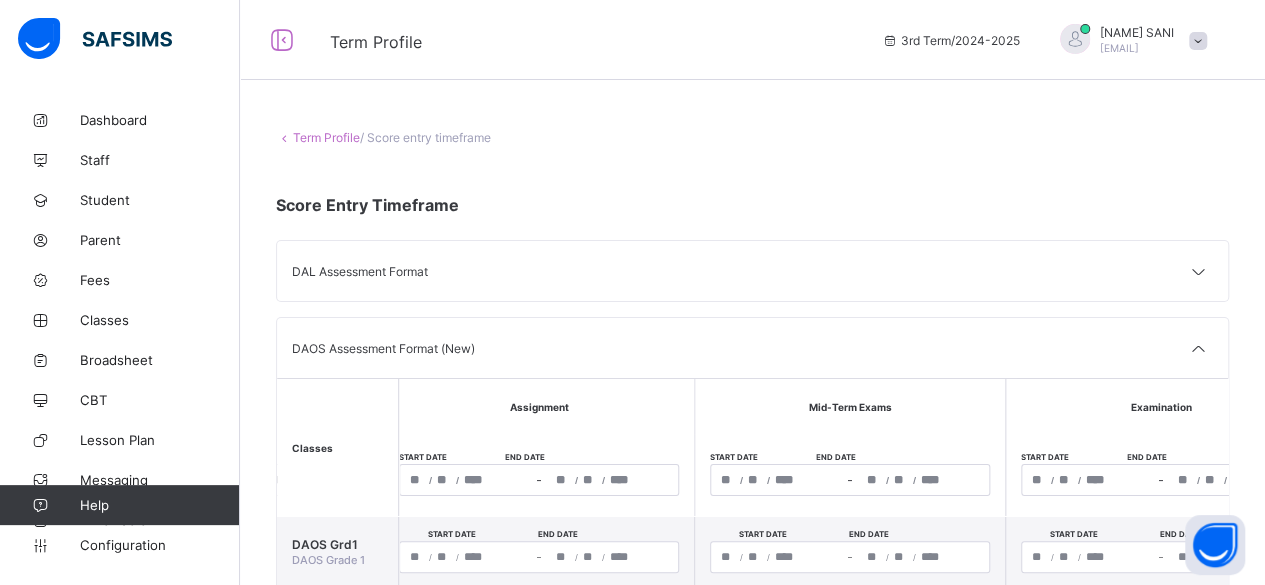 scroll, scrollTop: 0, scrollLeft: 639, axis: horizontal 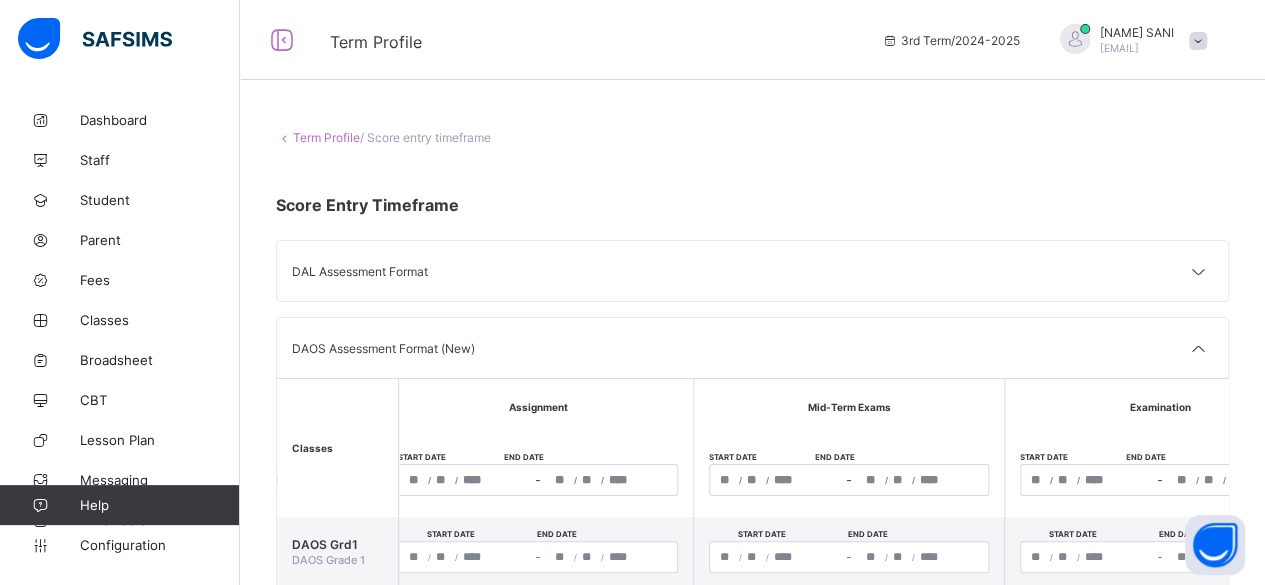 click on "/" 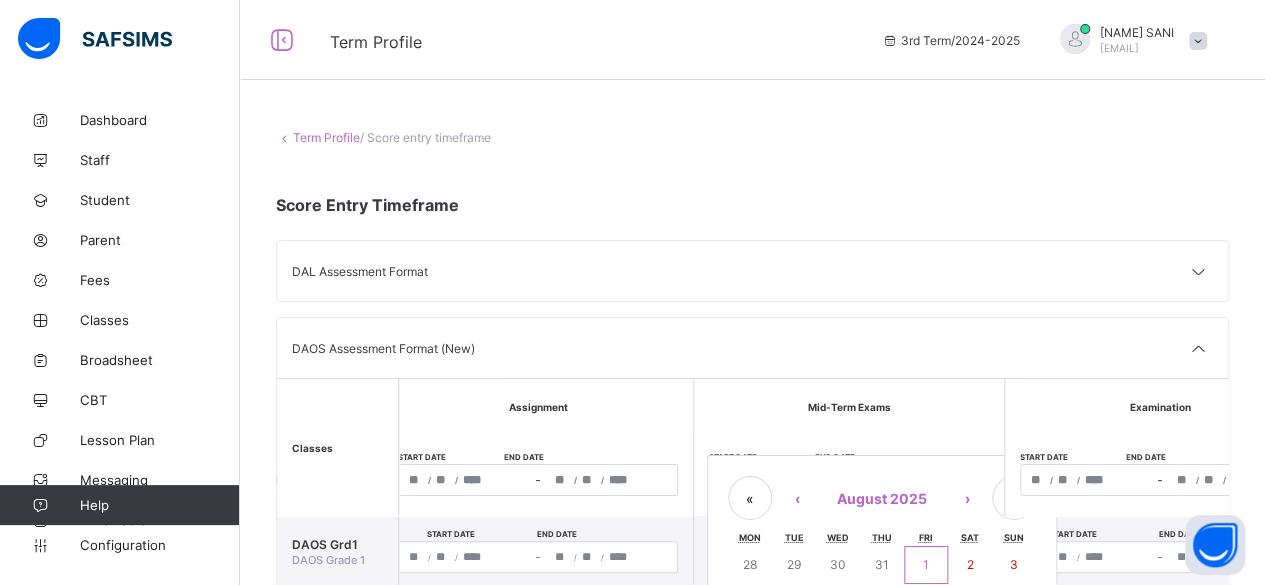 click on "/ / – / / « ‹ August 2025 › » Mon Tue Wed Thu Fri Sat Sun 28 29 30 31 1 2 3 4 5 6 7 8 9 10 11 12 13 14 15 16 17 18 19 20 21 22 23 24 25 26 27 28 29 30 31" at bounding box center (849, 480) 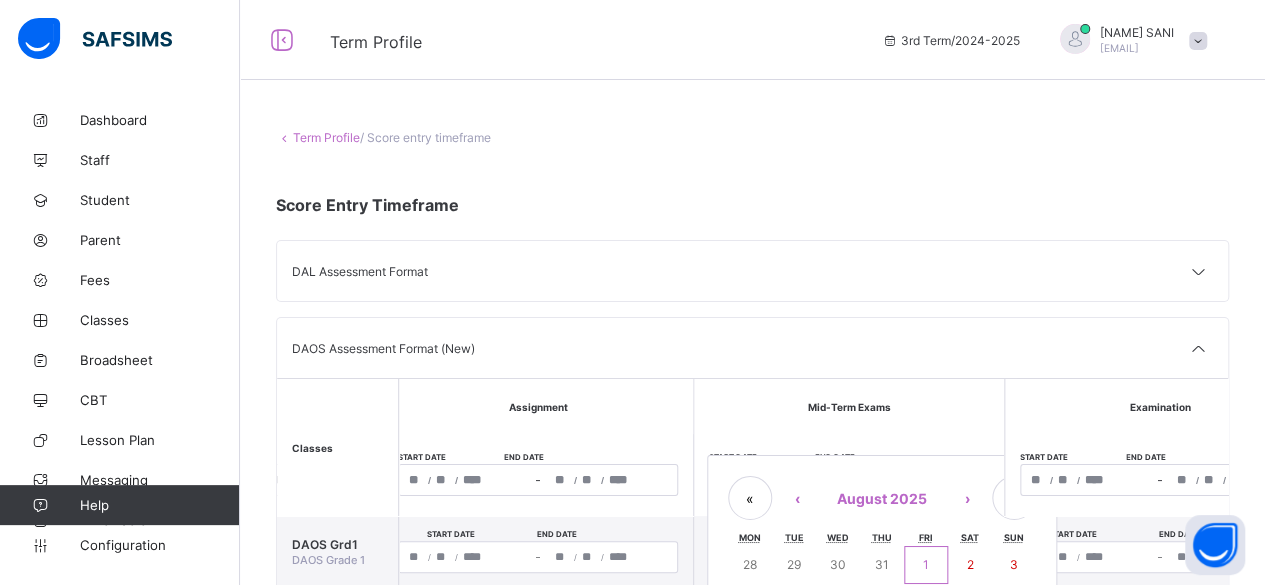 click on "1" at bounding box center (926, 565) 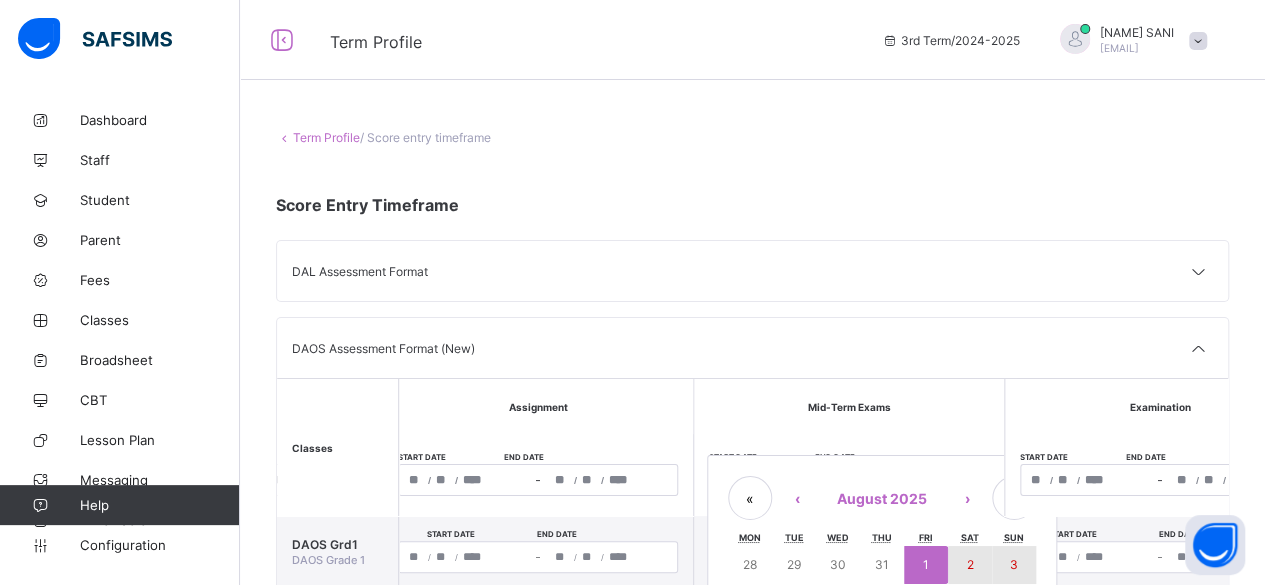 drag, startPoint x: 930, startPoint y: 550, endPoint x: 1012, endPoint y: 559, distance: 82.492424 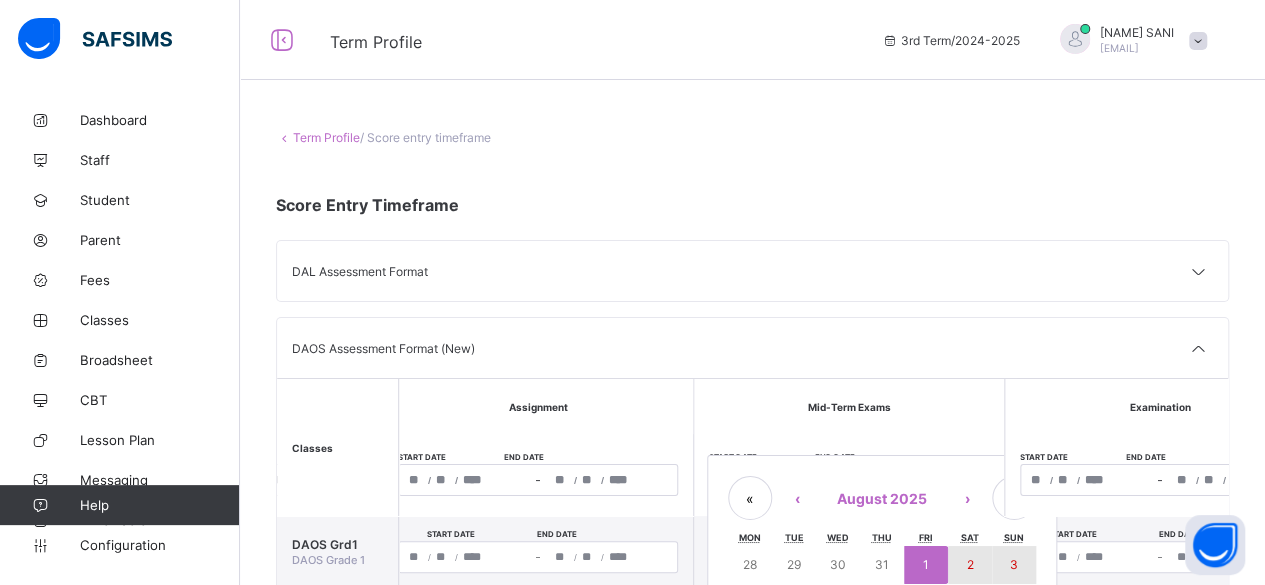 click on "28 29 30 31 1 2 3 4 5 6 7 8 9 10 11 12 13 14 15 16 17 18 19 20 21 22 23 24 25 26 27 28 29 30 31" at bounding box center (882, 637) 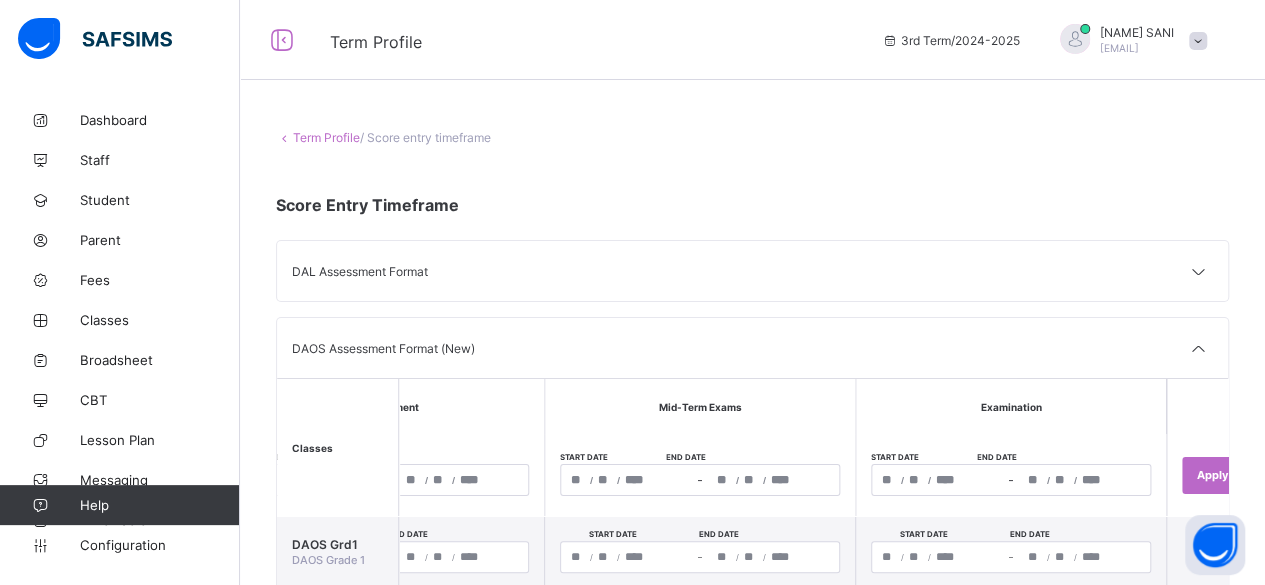 scroll, scrollTop: 0, scrollLeft: 789, axis: horizontal 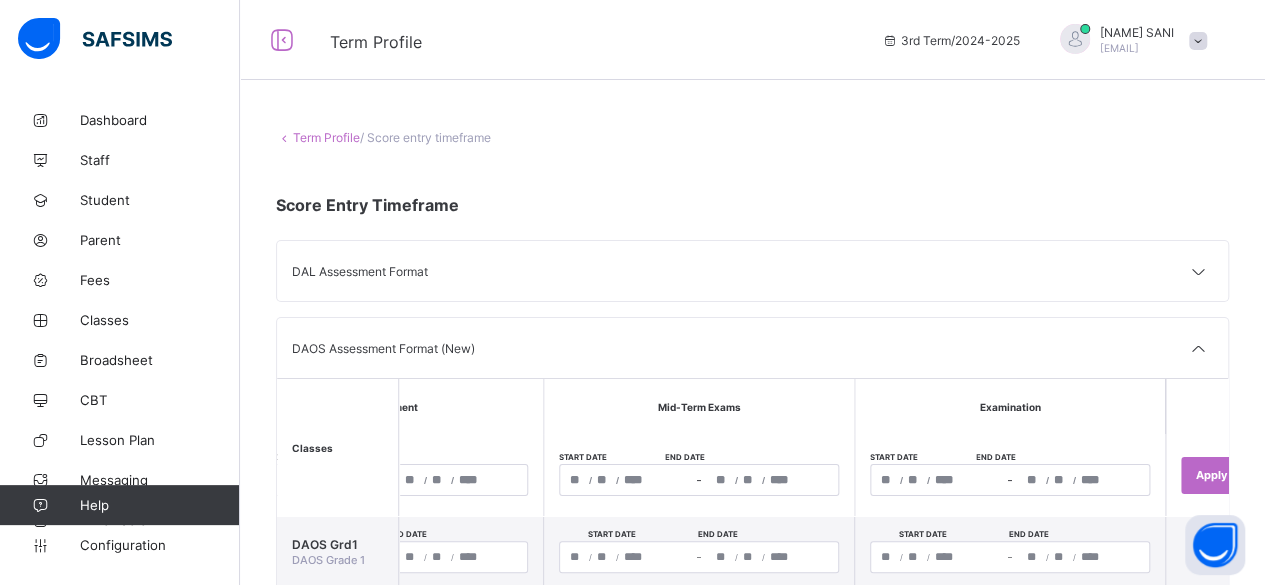 click on "/ /" at bounding box center [937, 480] 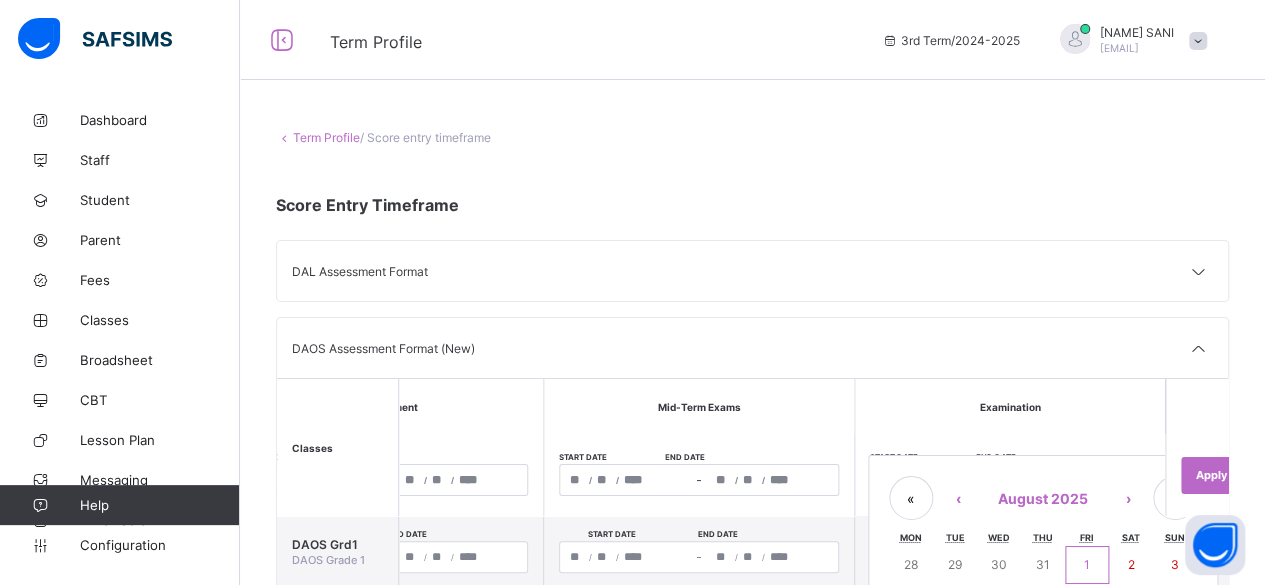 click on "1" at bounding box center [1087, 565] 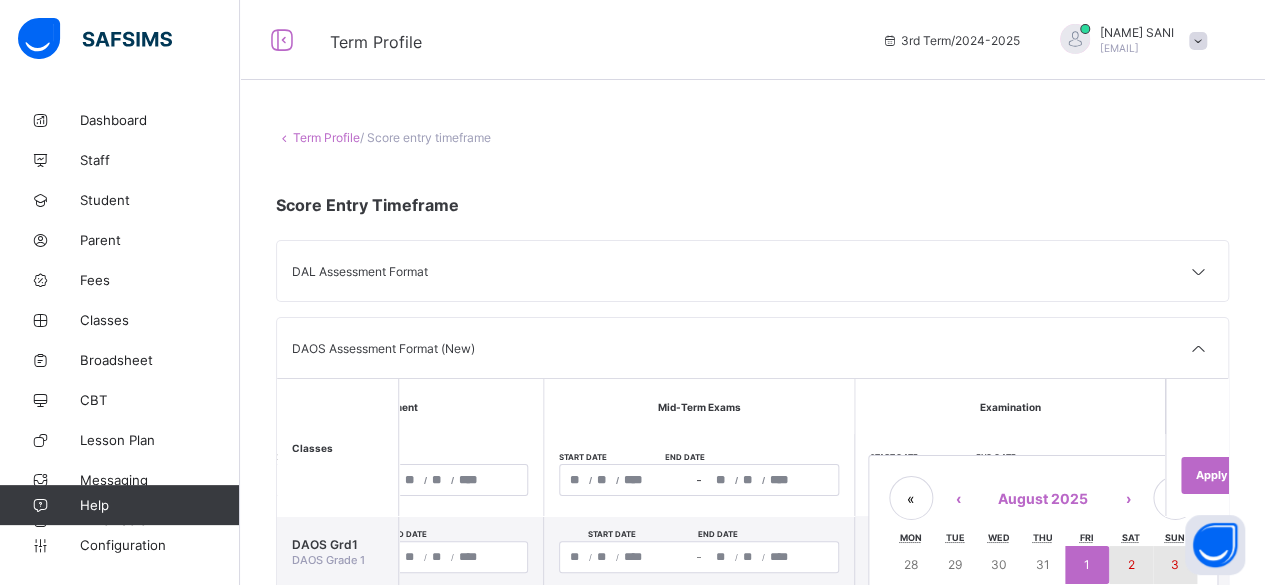 drag, startPoint x: 1098, startPoint y: 553, endPoint x: 1172, endPoint y: 561, distance: 74.431175 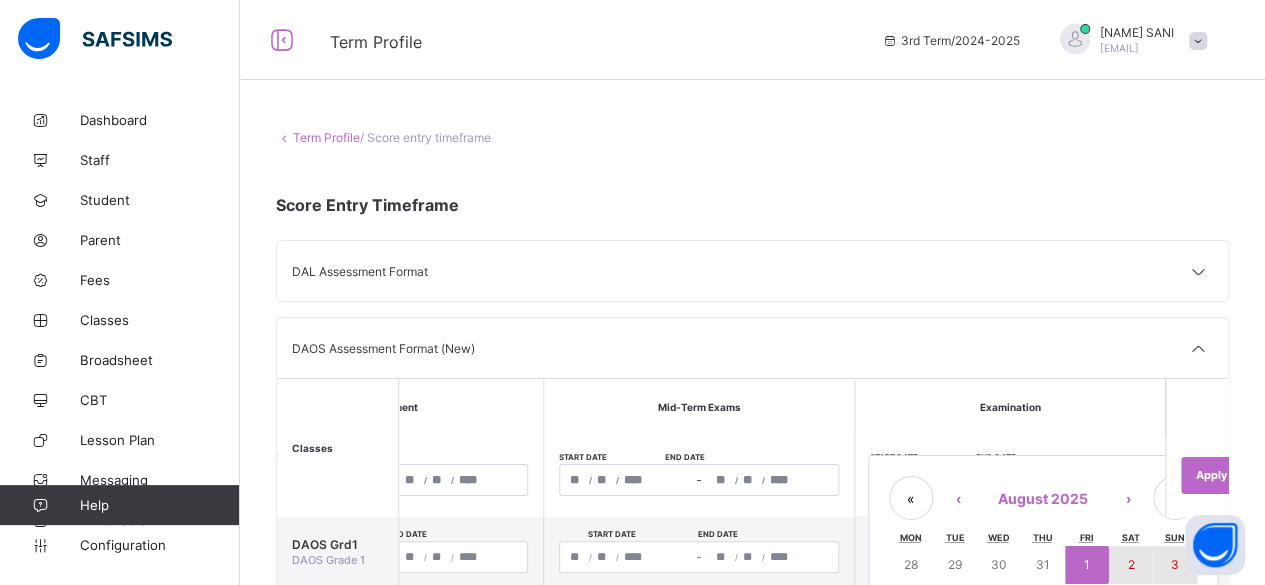 click on "28 29 30 31 1 2 3 4 5 6 7 8 9 10 11 12 13 14 15 16 17 18 19 20 21 22 23 24 25 26 27 28 29 30 31" at bounding box center (1043, 637) 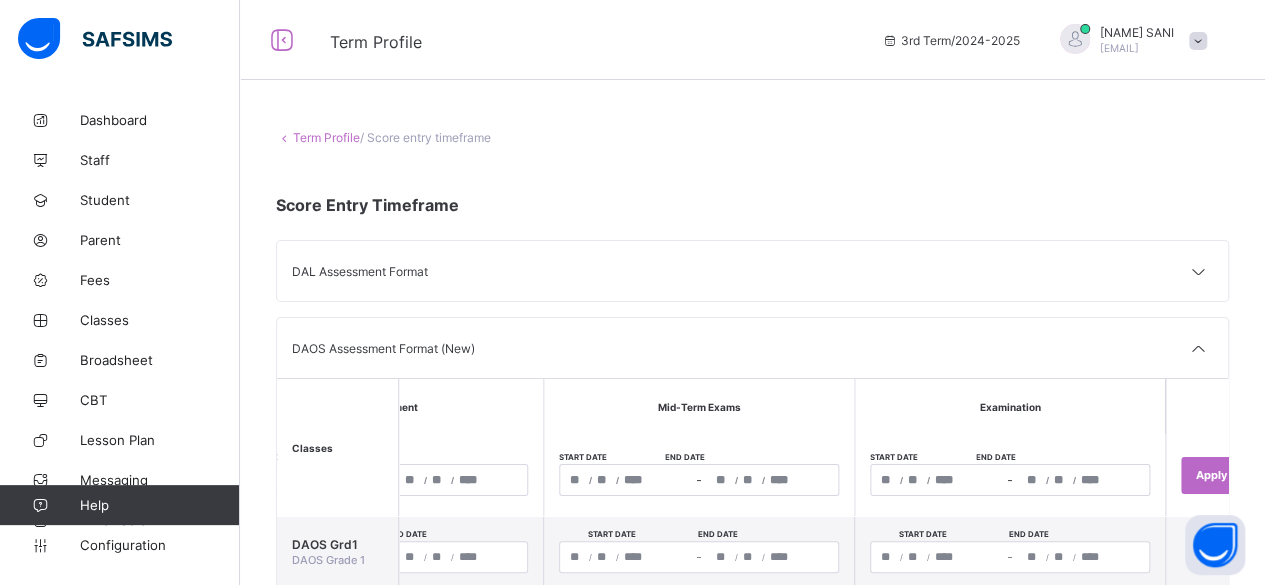 scroll, scrollTop: 0, scrollLeft: 834, axis: horizontal 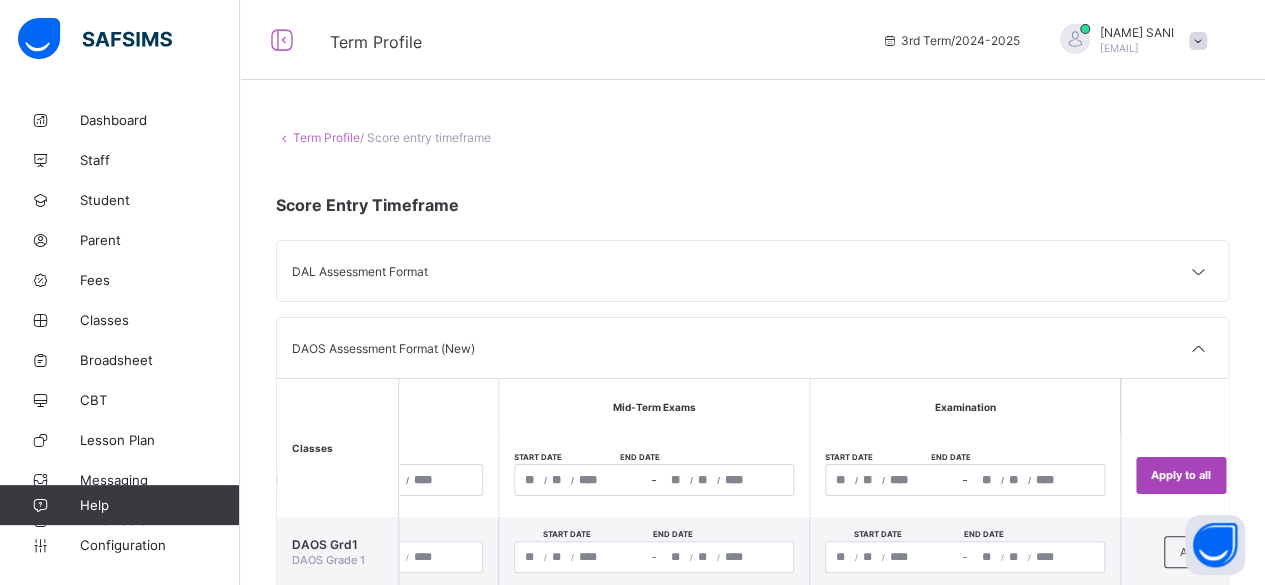 click on "Apply to all" at bounding box center [1181, 475] 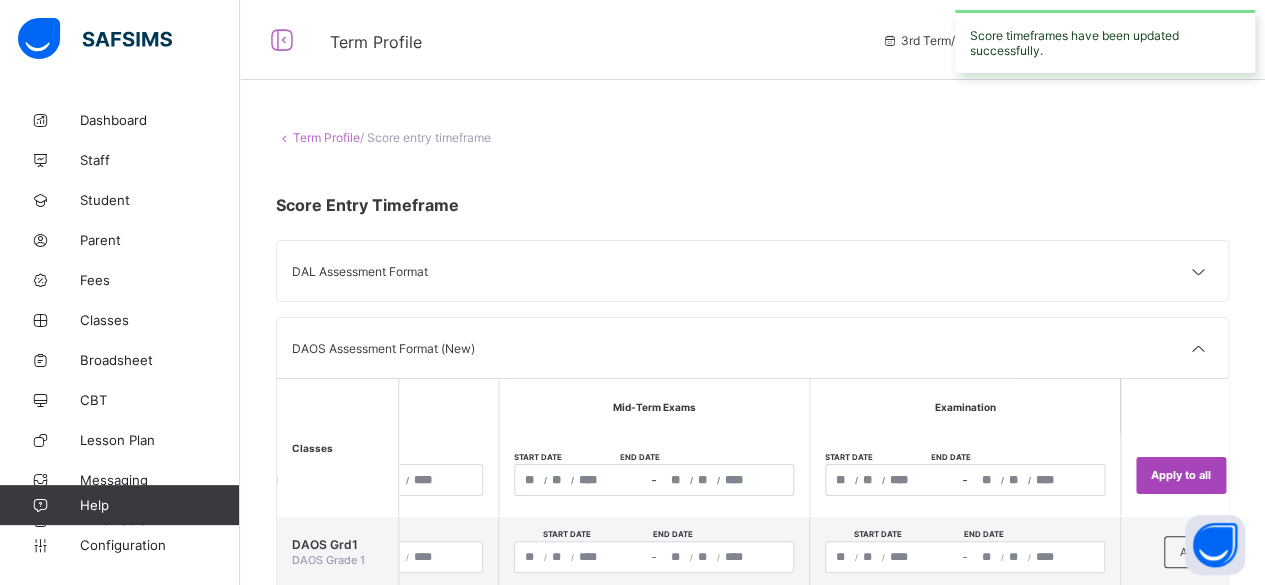 type on "**********" 